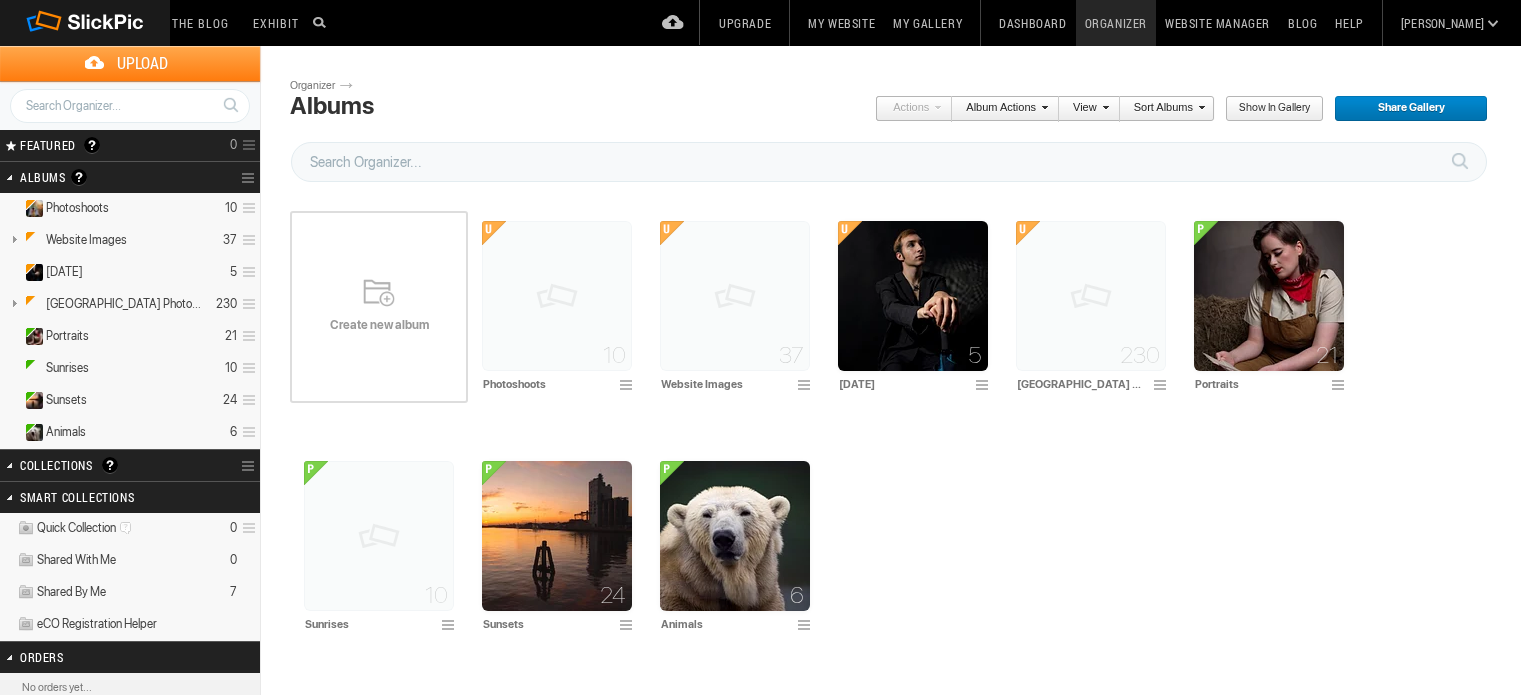 scroll, scrollTop: 0, scrollLeft: 0, axis: both 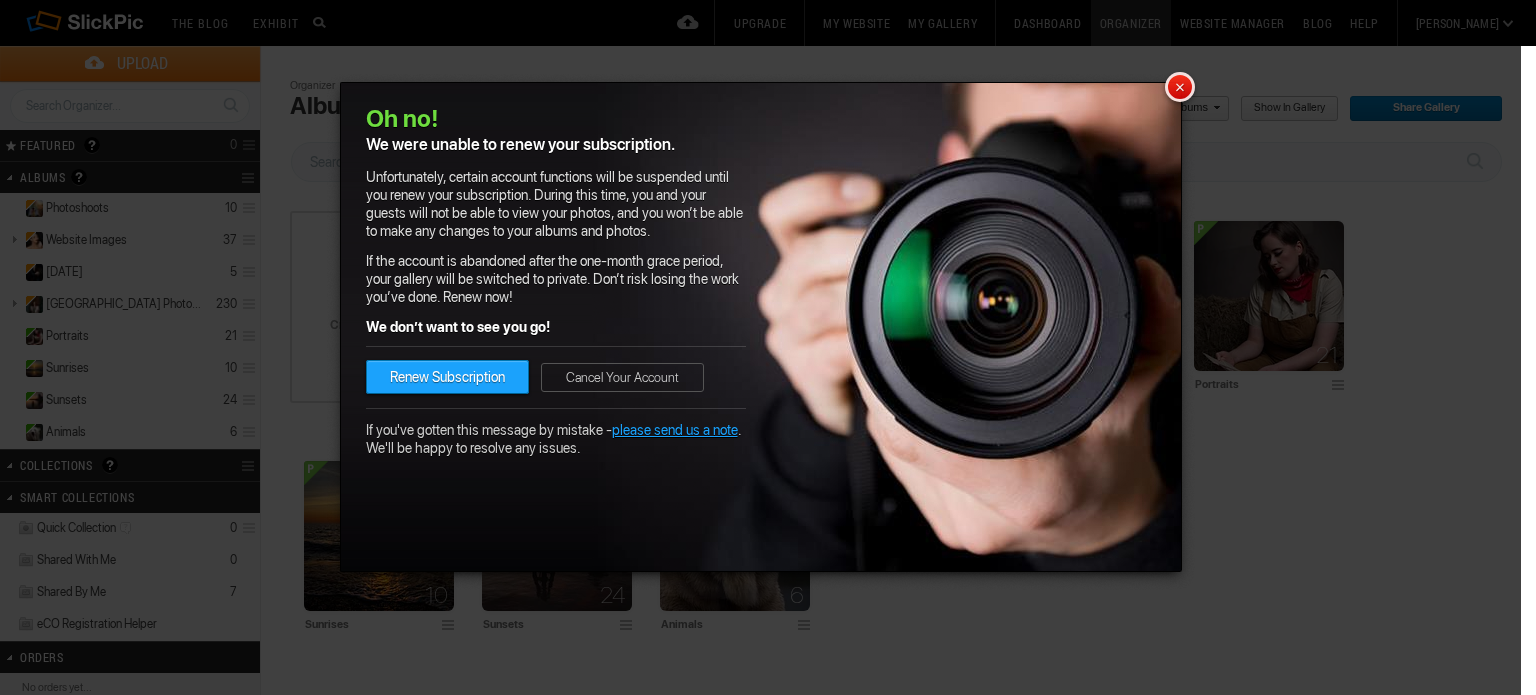 click on "×" at bounding box center [1180, 87] 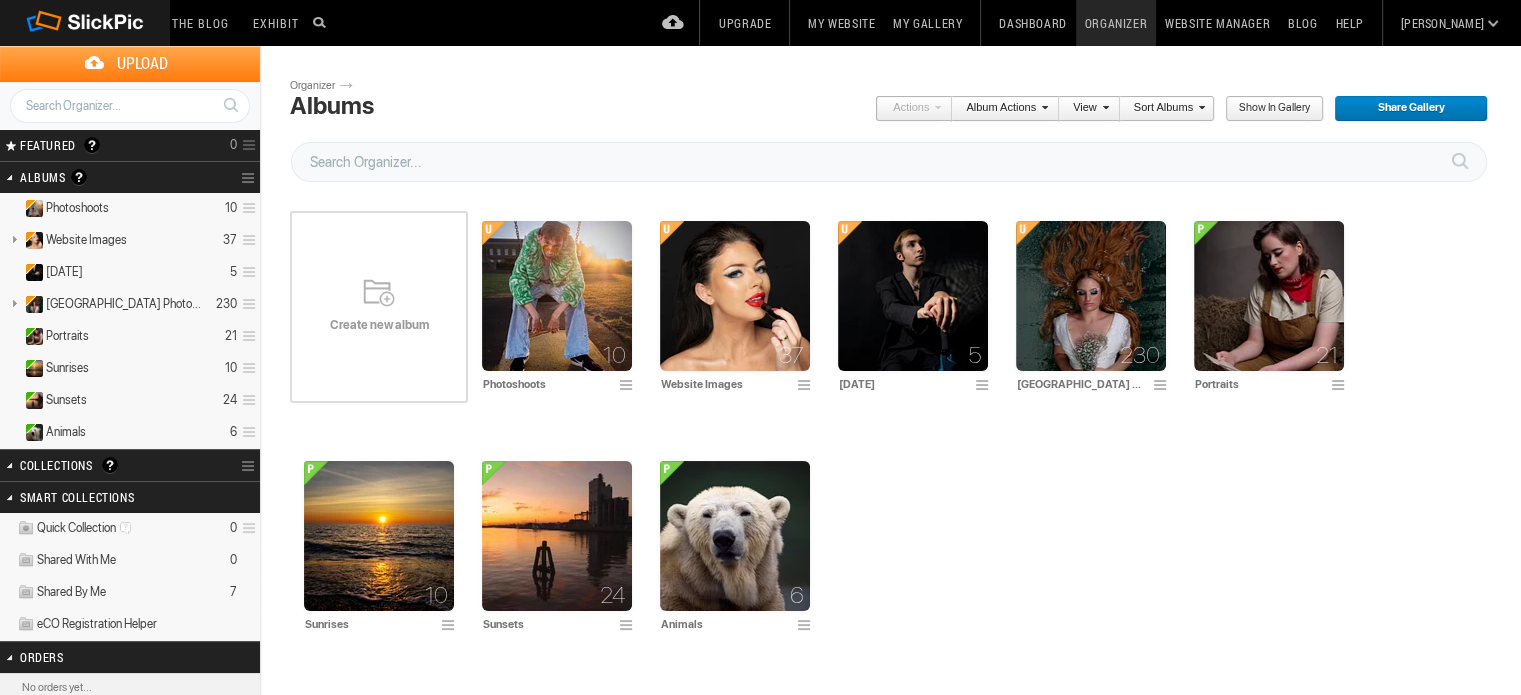 click on "[PERSON_NAME]" at bounding box center (1442, 23) 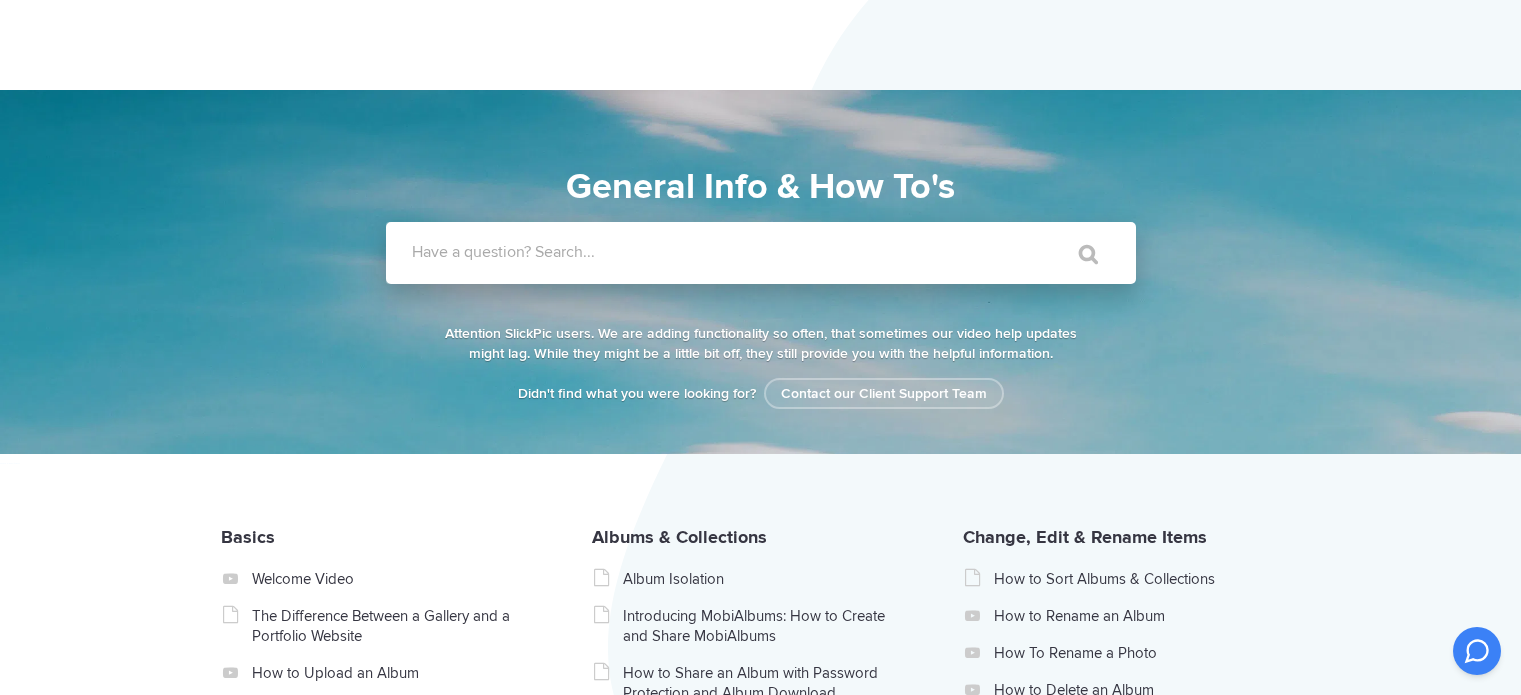 scroll, scrollTop: 0, scrollLeft: 0, axis: both 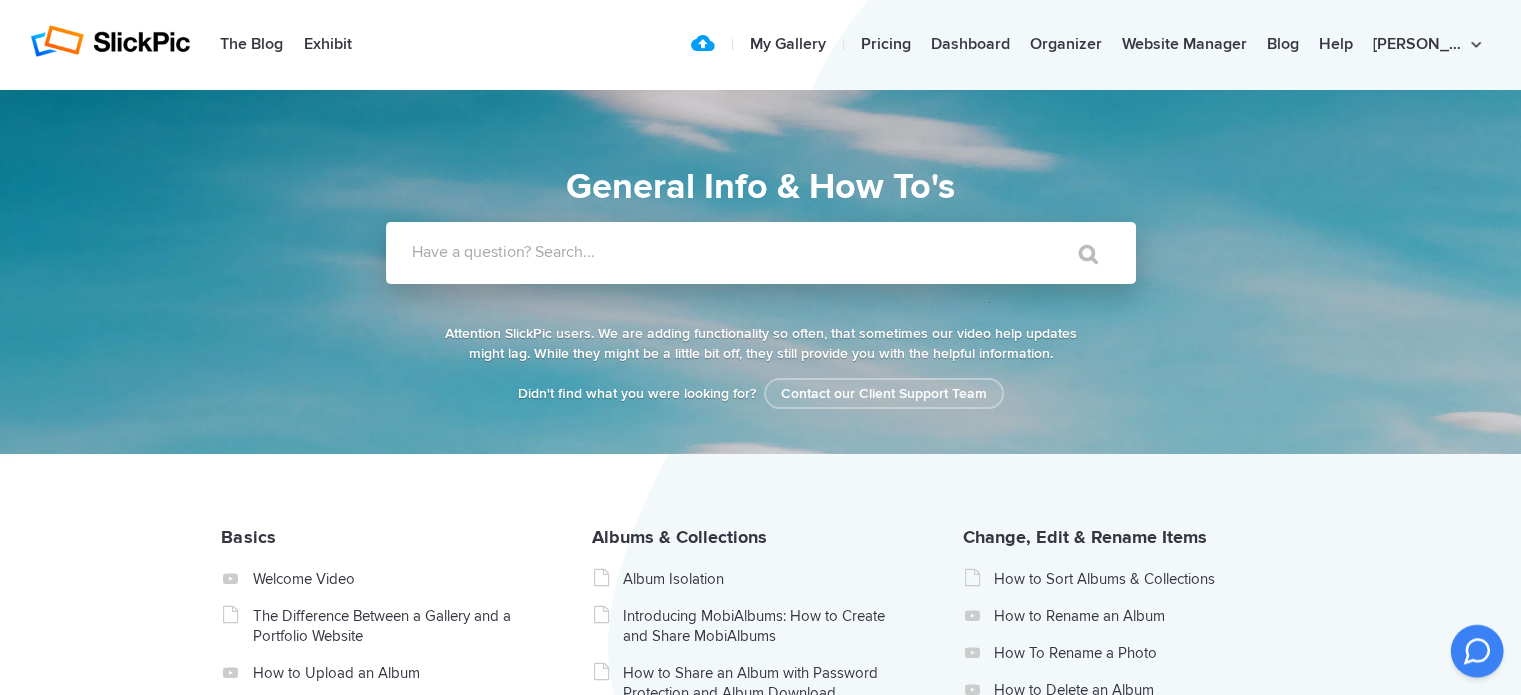click 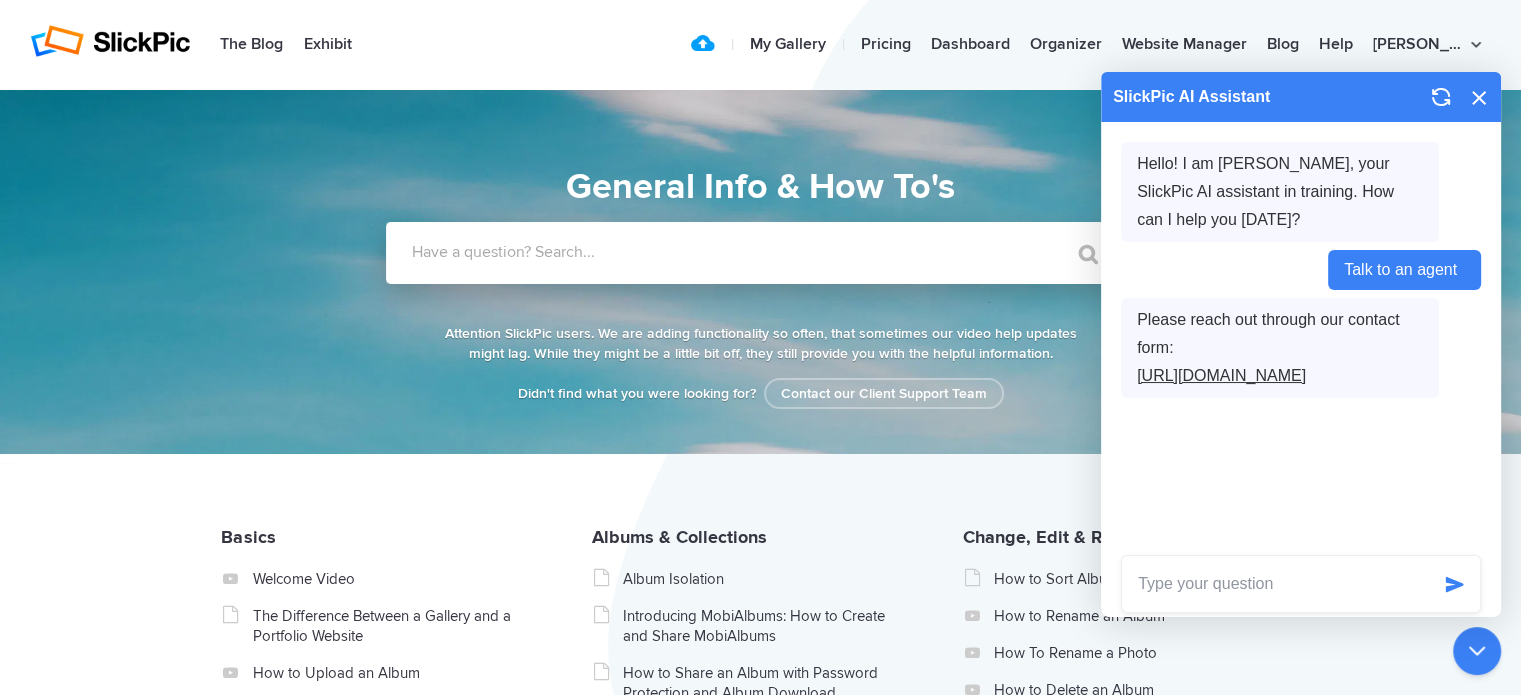 click on "https://www.slickpic.com/page/contact/" 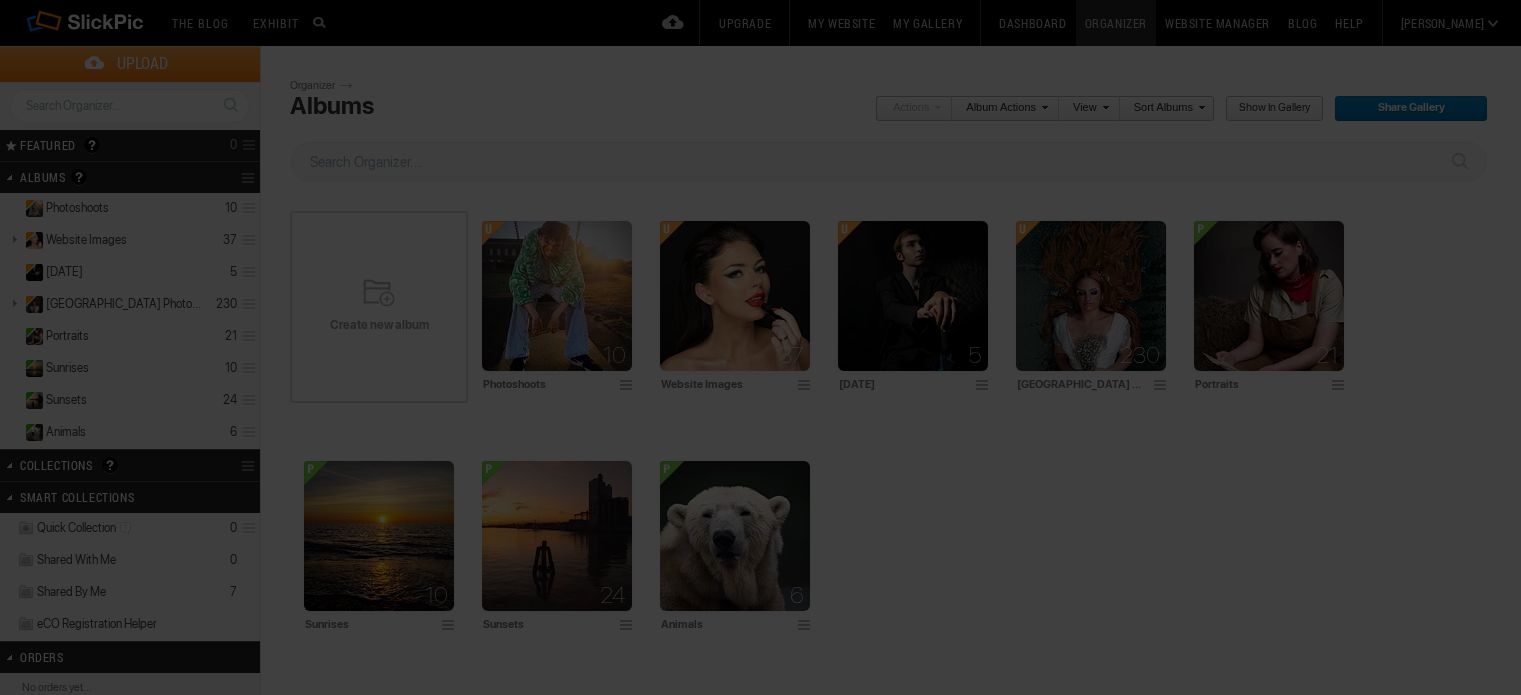 scroll, scrollTop: 0, scrollLeft: 0, axis: both 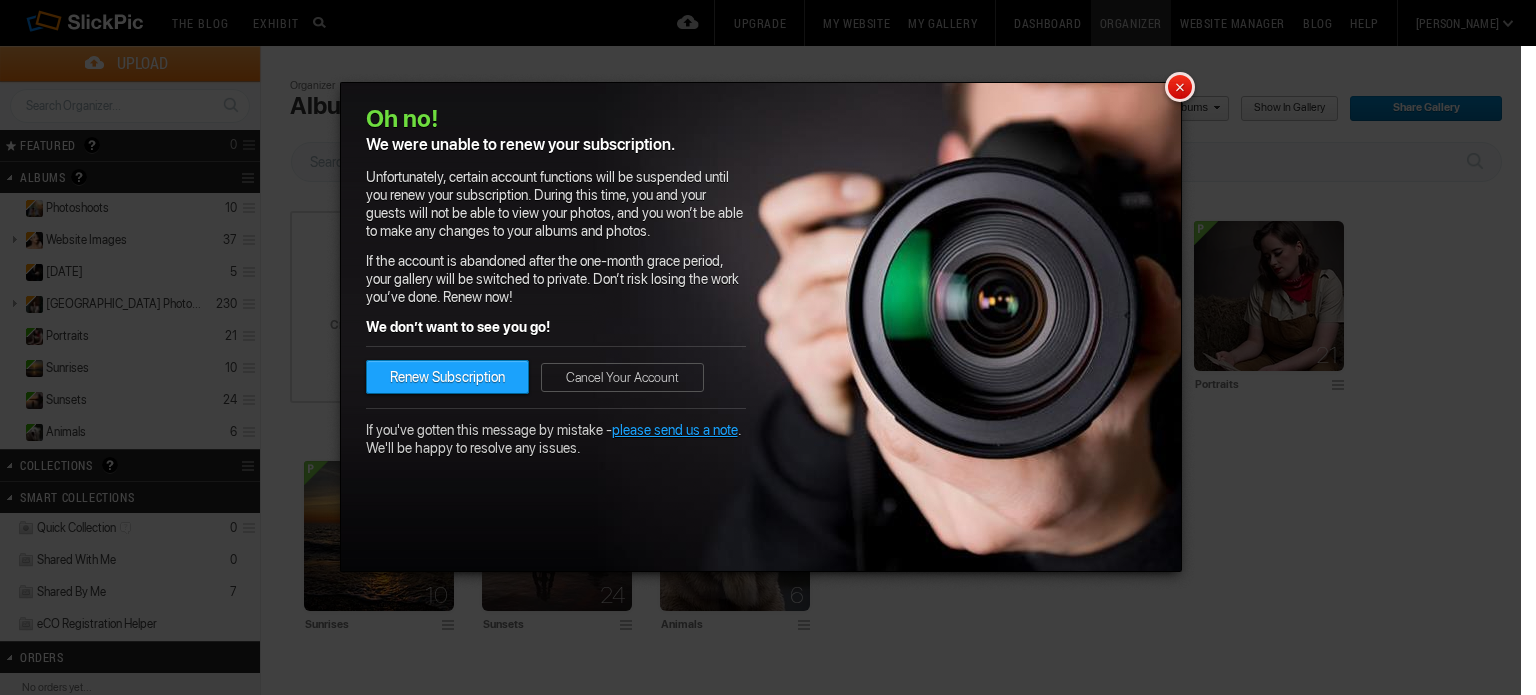 click on "×" at bounding box center [1180, 87] 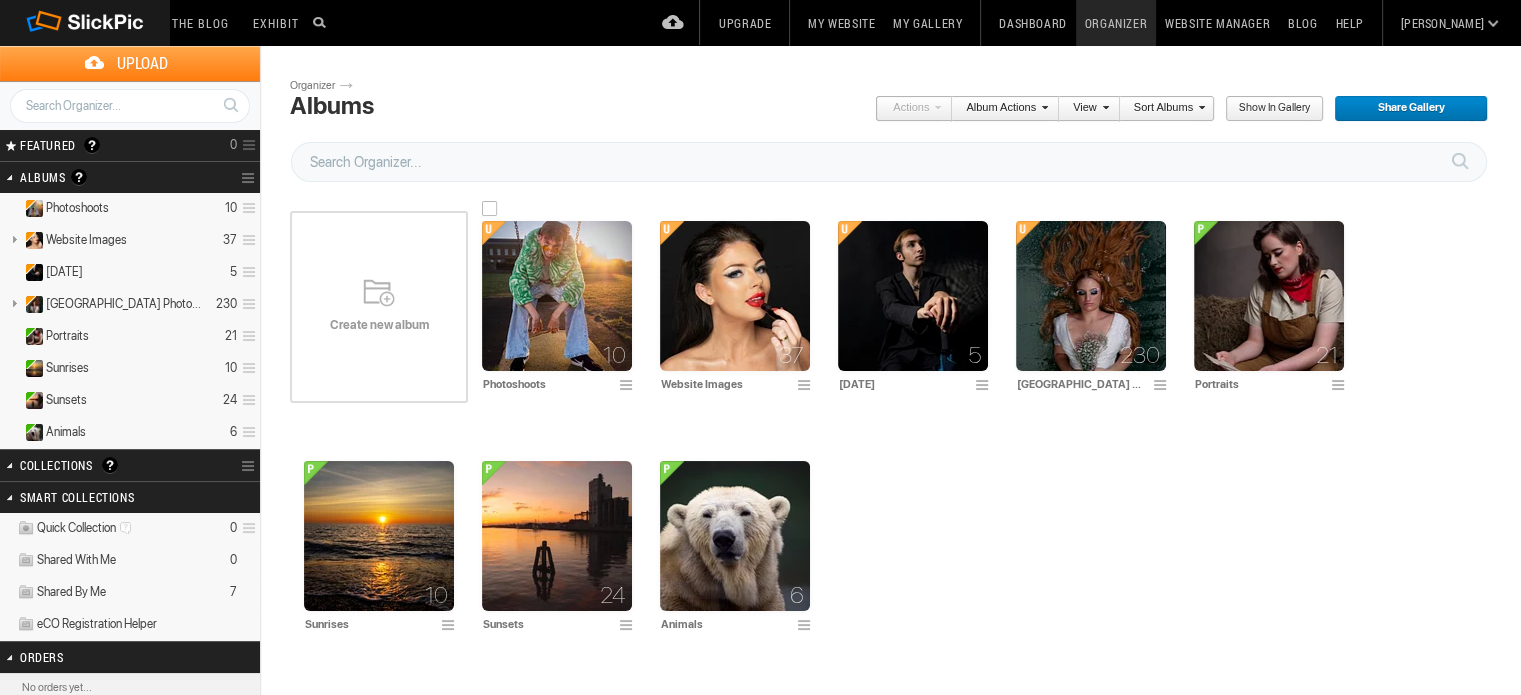 click at bounding box center (557, 296) 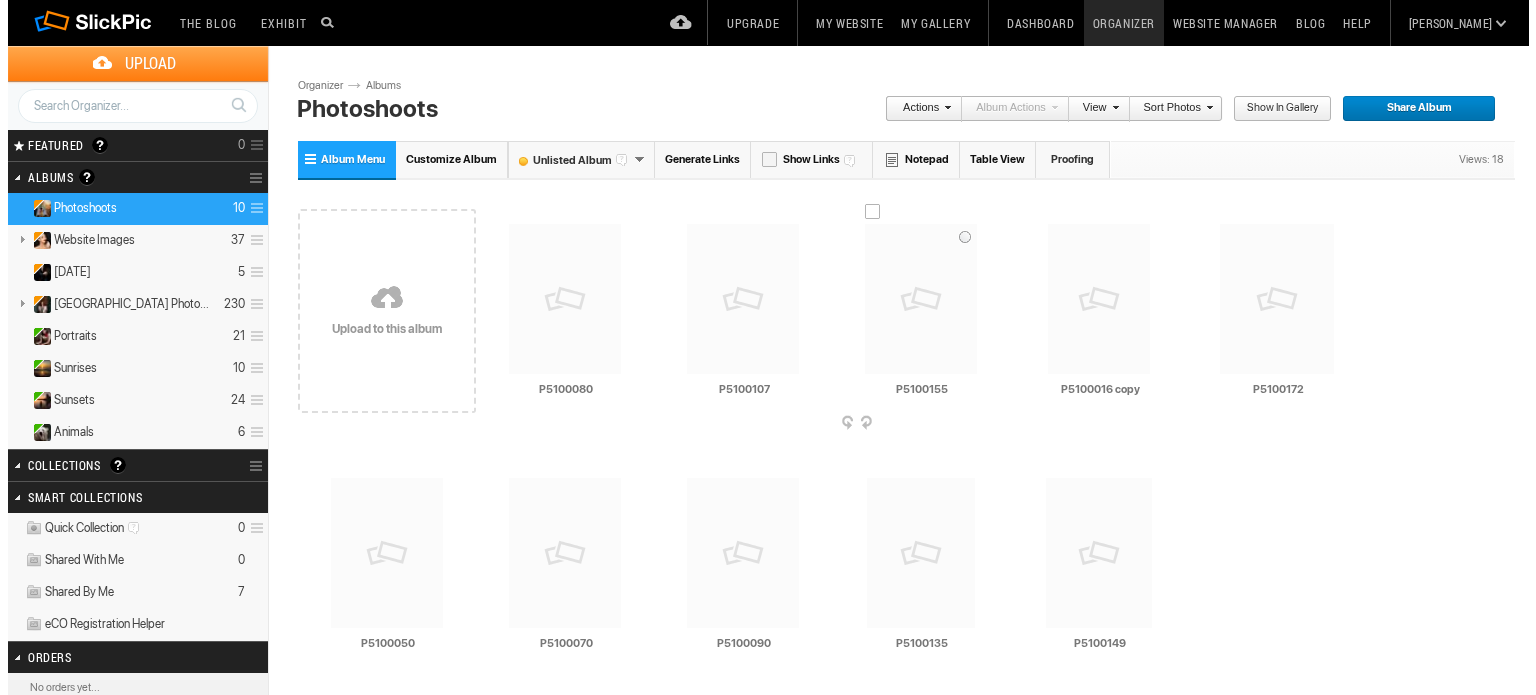 scroll, scrollTop: 0, scrollLeft: 0, axis: both 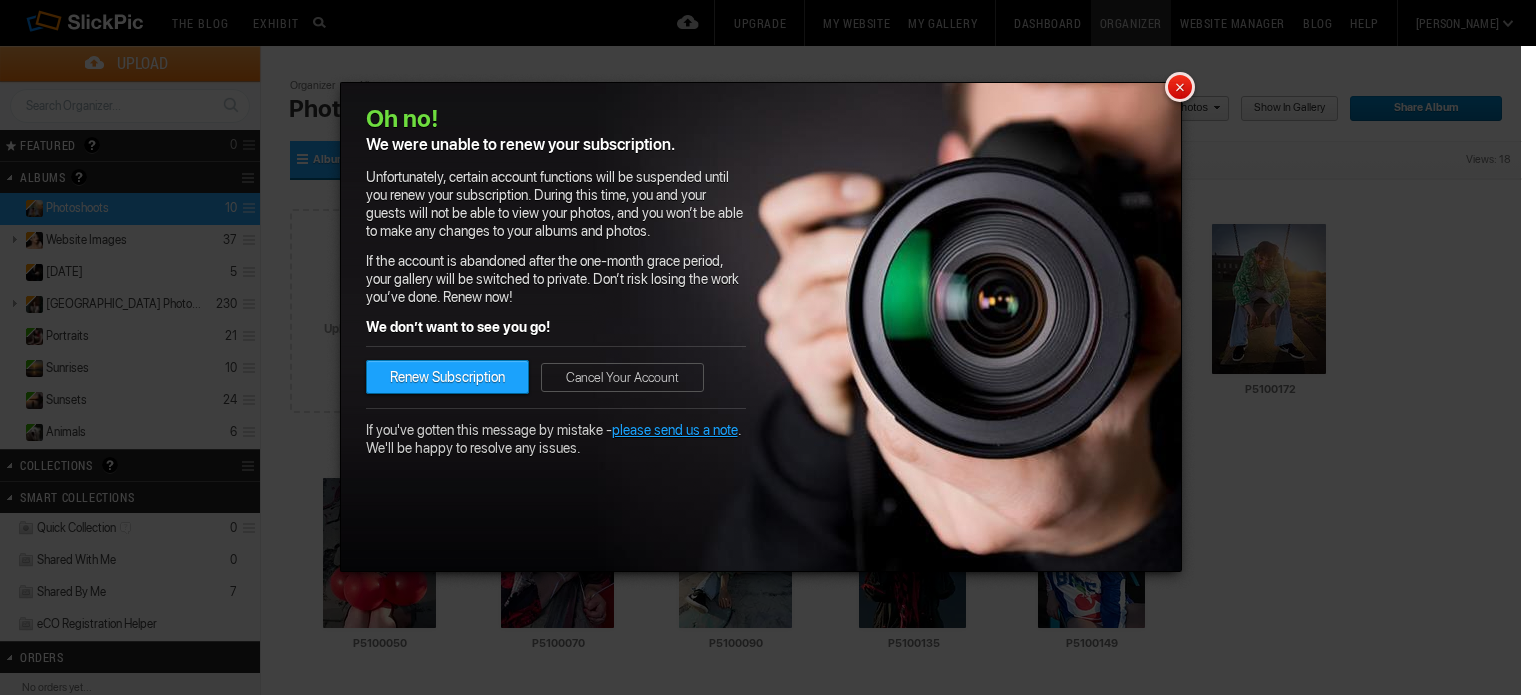 click on "×" at bounding box center [1180, 87] 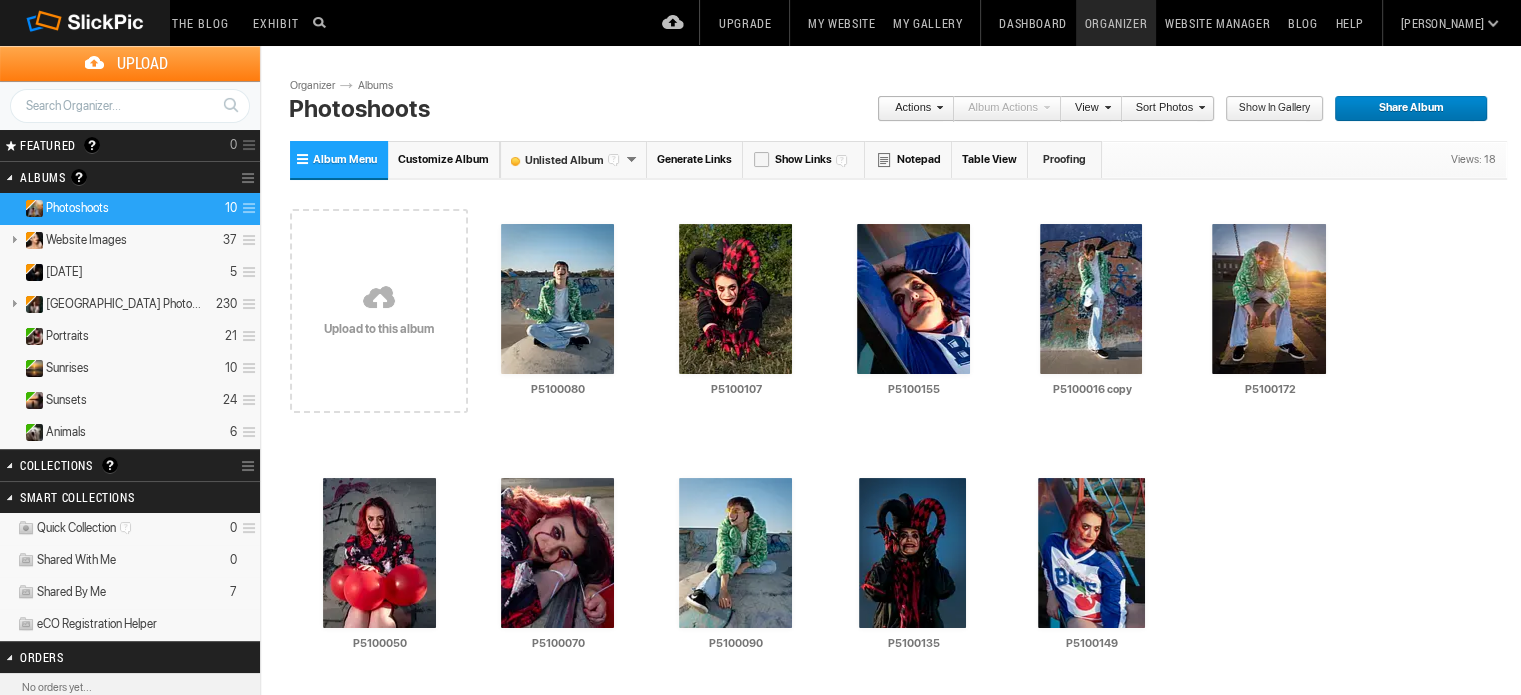 click on "Album Menu" at bounding box center (339, 159) 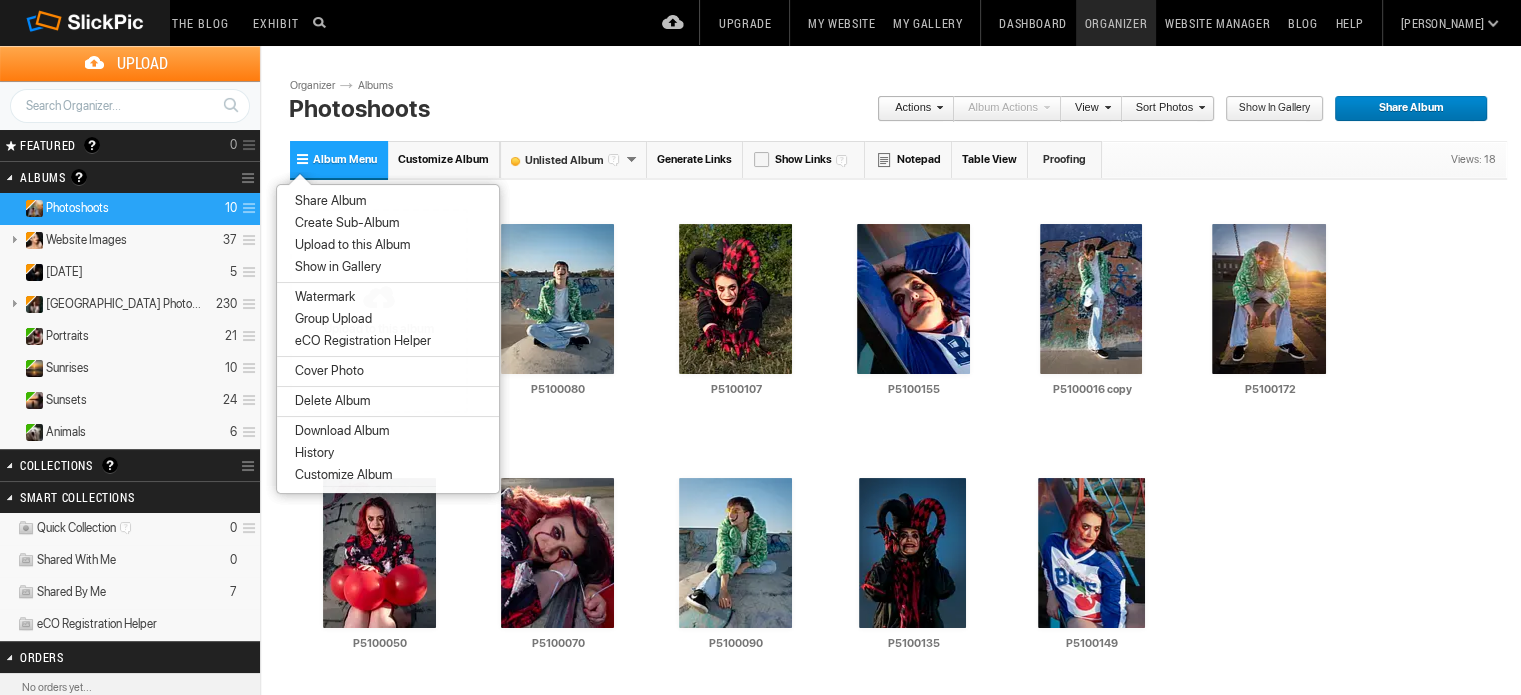 click on "Create Sub-Album" at bounding box center (344, 223) 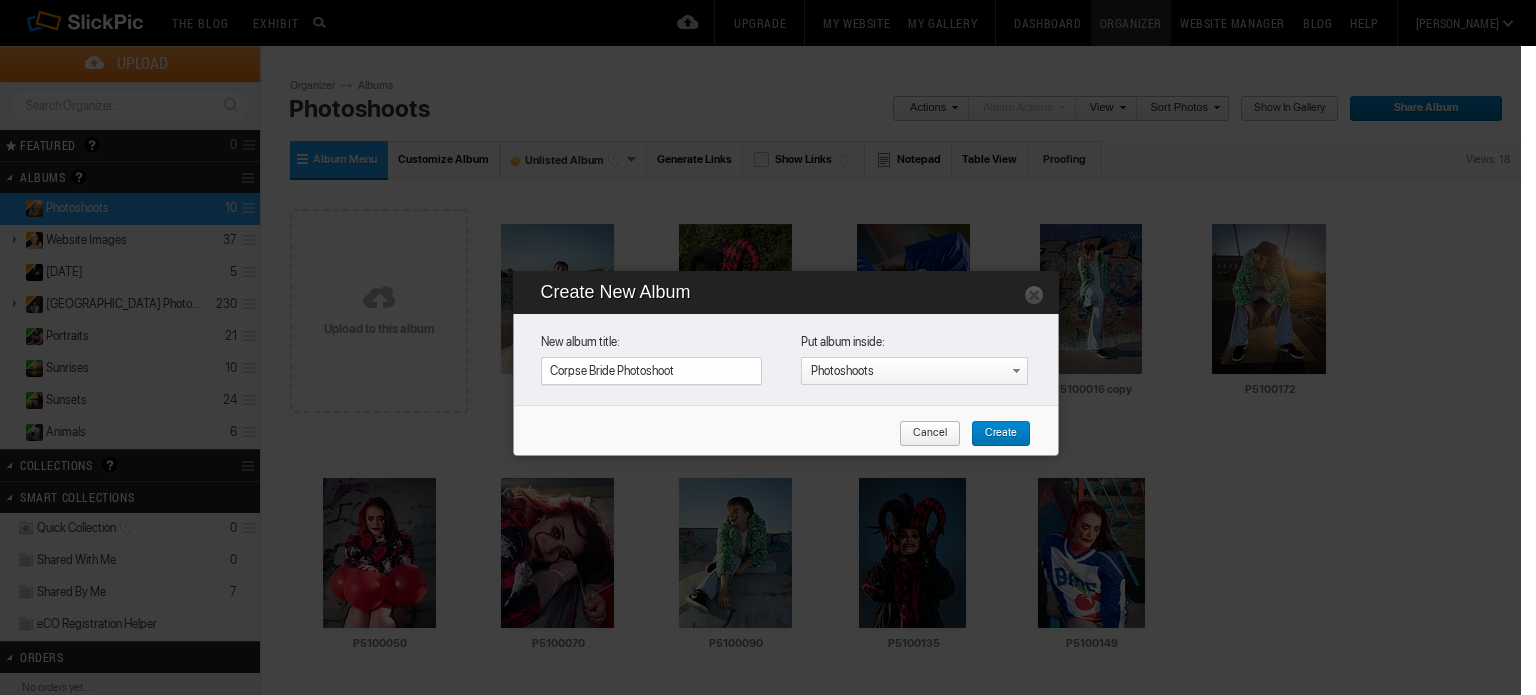 type on "Corpse Bride Photoshoot" 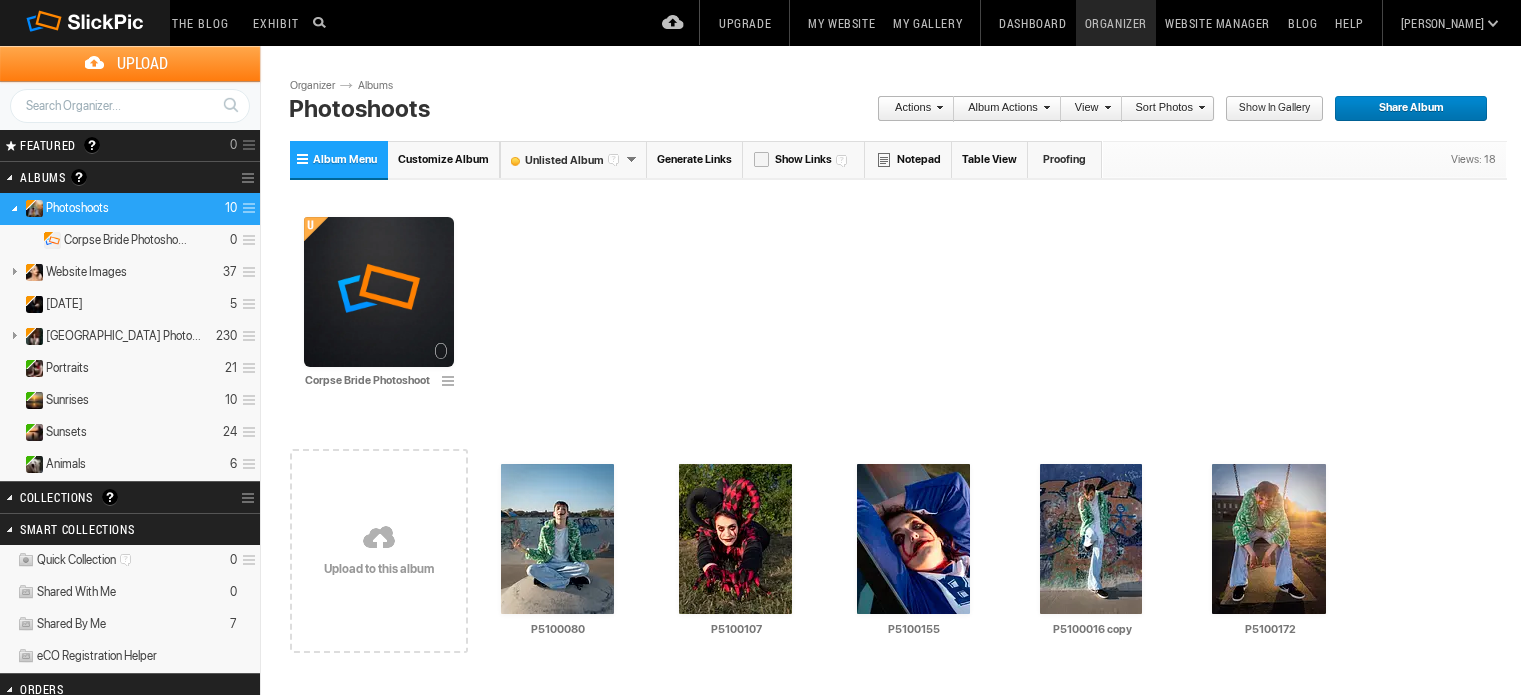 scroll, scrollTop: 0, scrollLeft: 0, axis: both 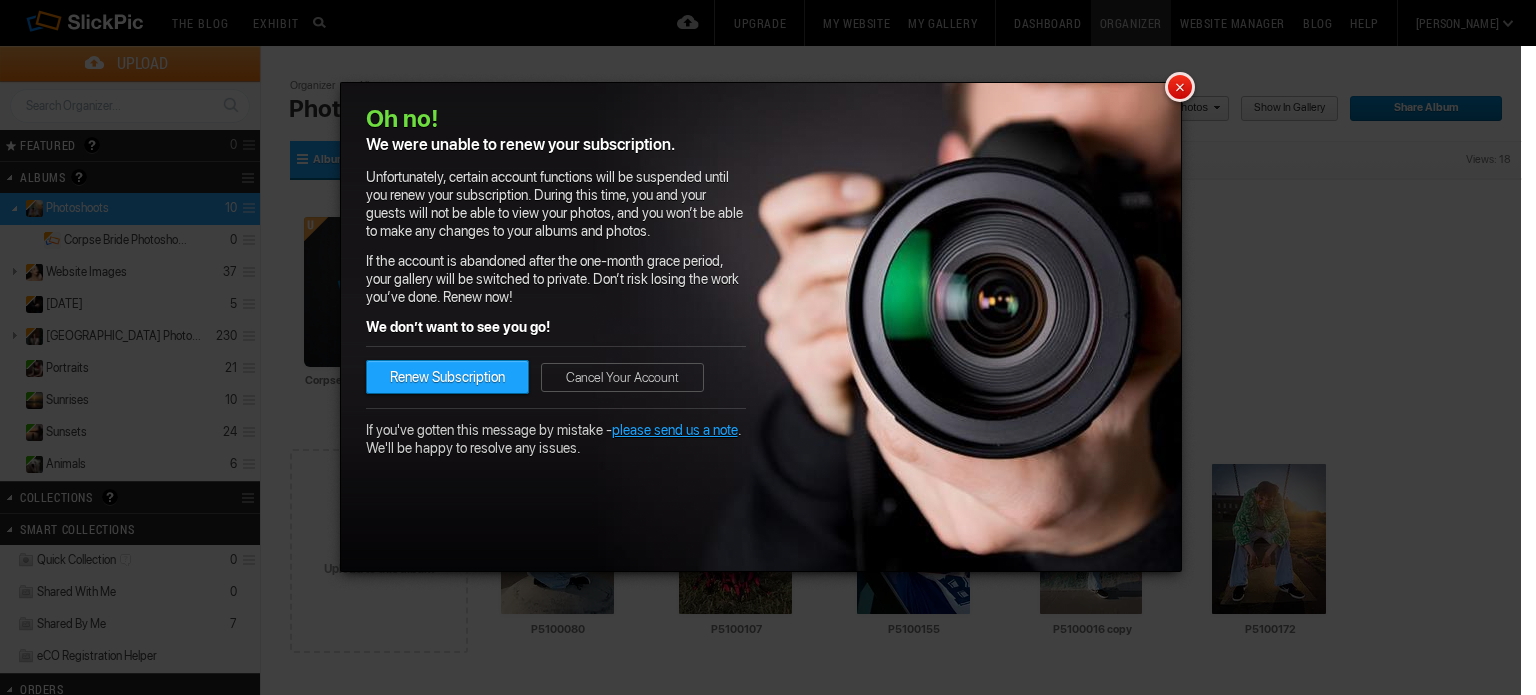 click on "×" at bounding box center [1180, 87] 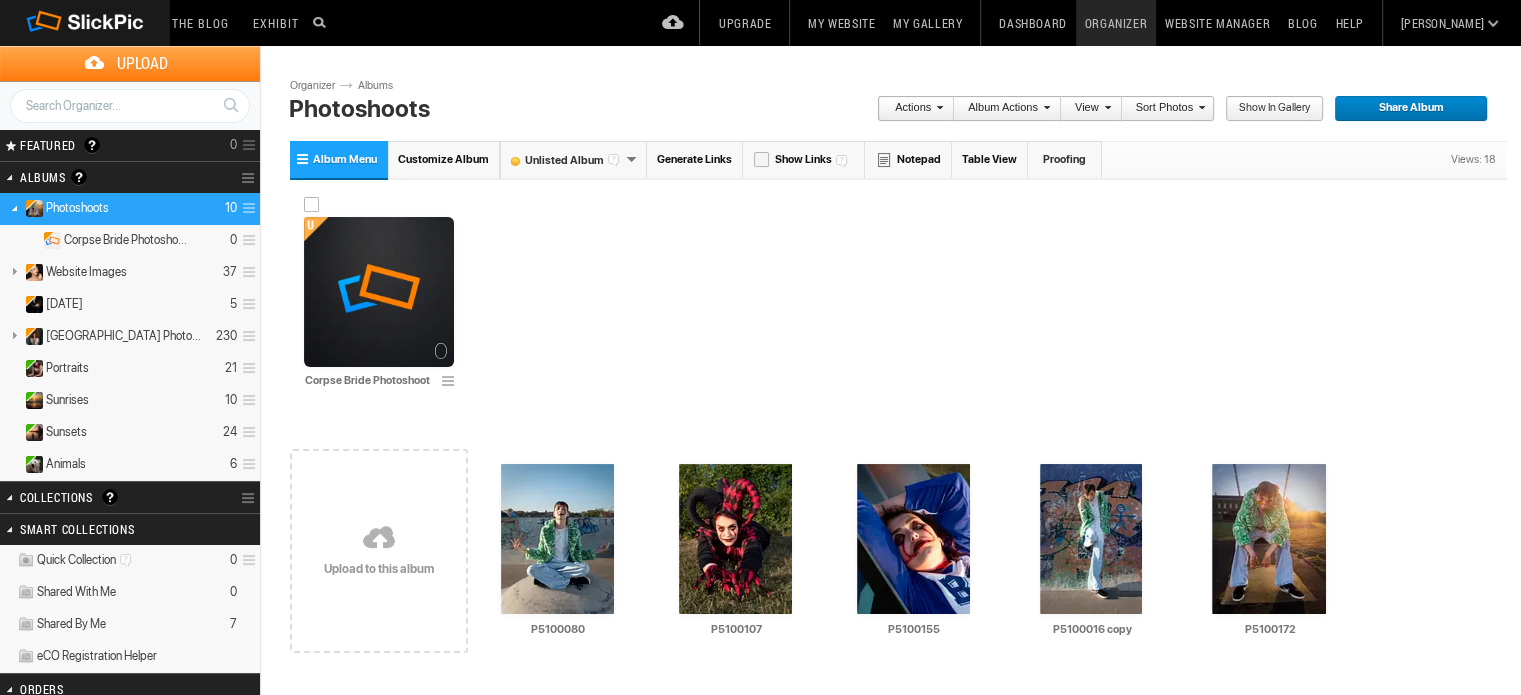 click at bounding box center [379, 292] 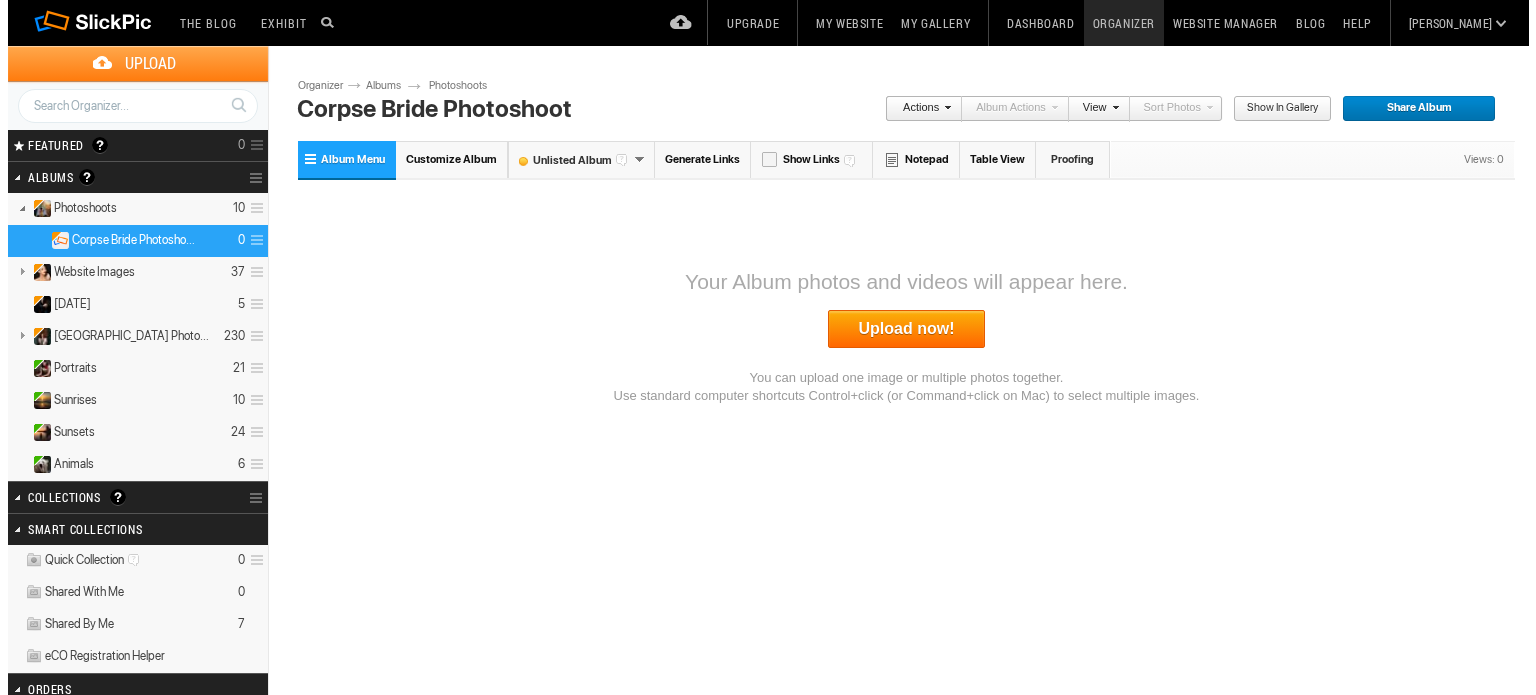 scroll, scrollTop: 0, scrollLeft: 0, axis: both 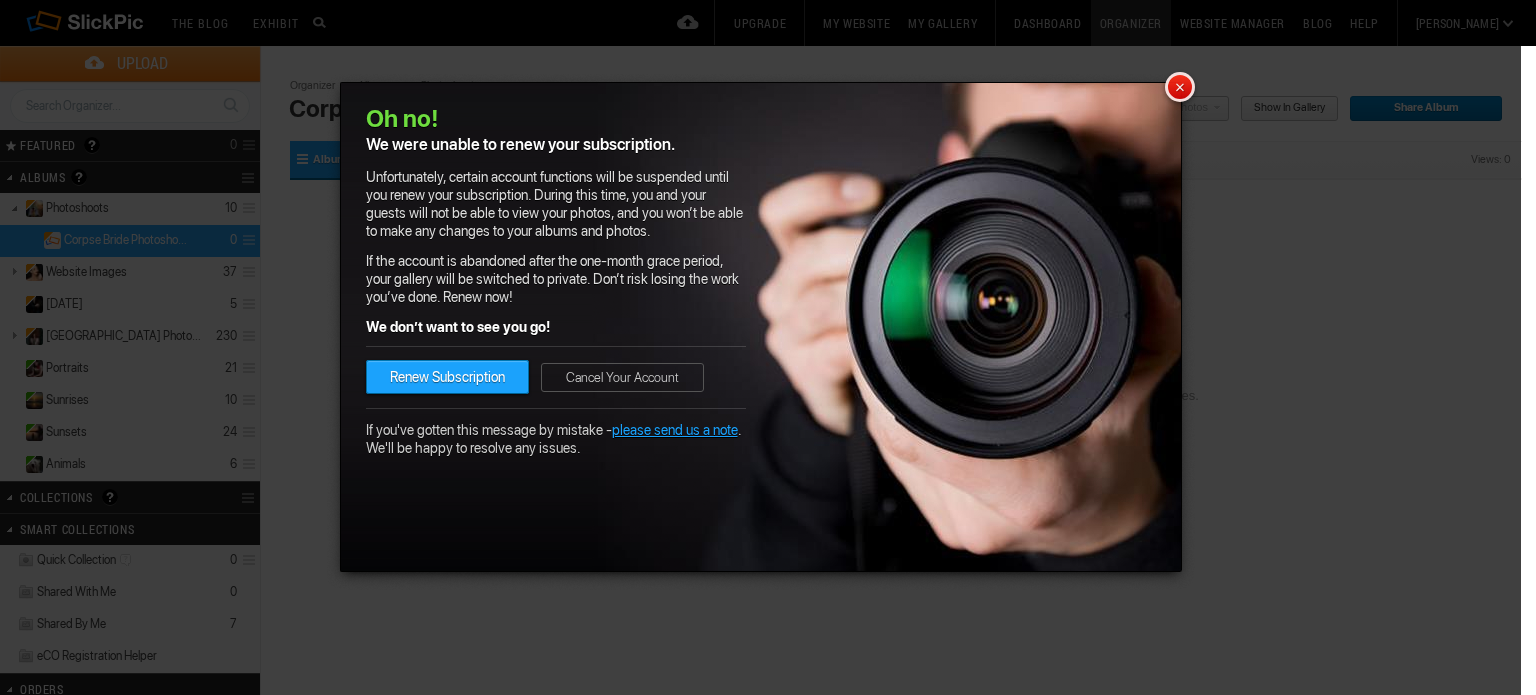 drag, startPoint x: 1172, startPoint y: 65, endPoint x: 1176, endPoint y: 82, distance: 17.464249 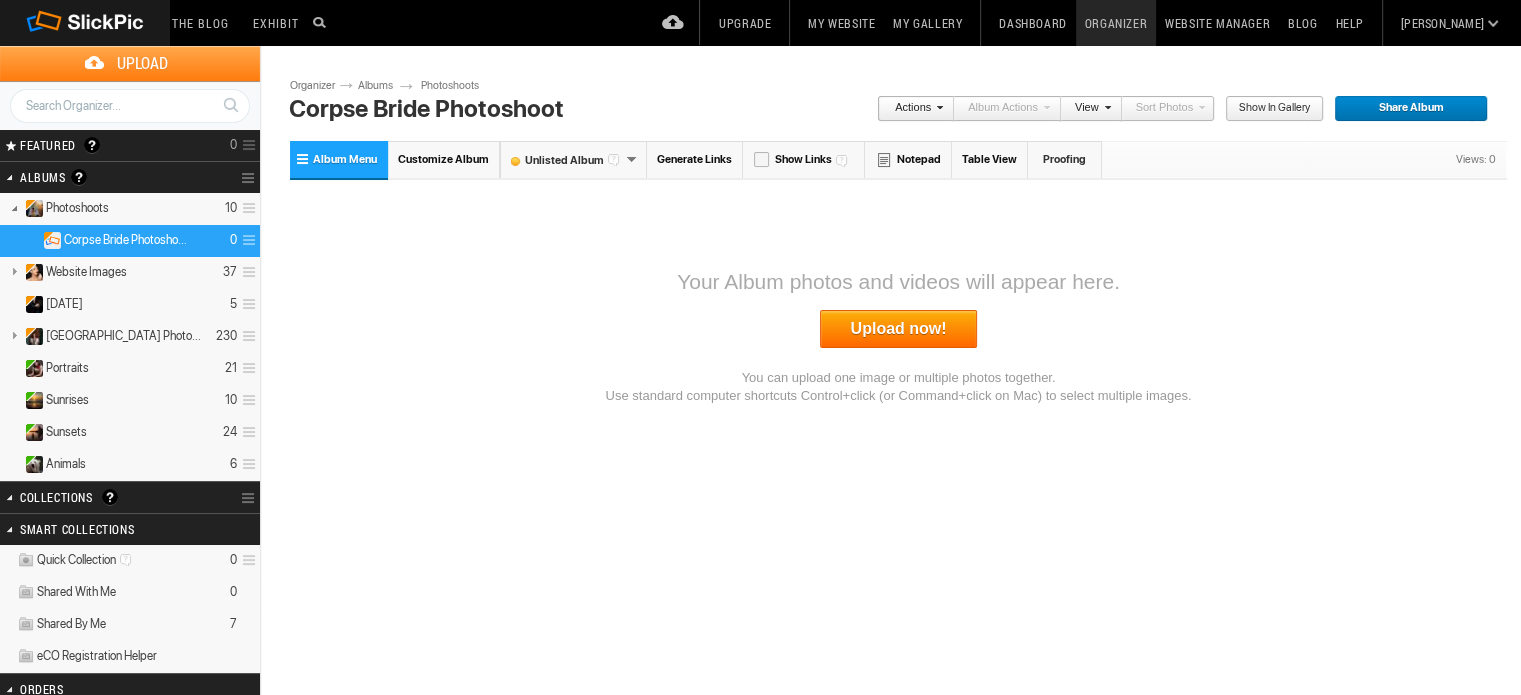 click on "Upload now!" at bounding box center (899, 329) 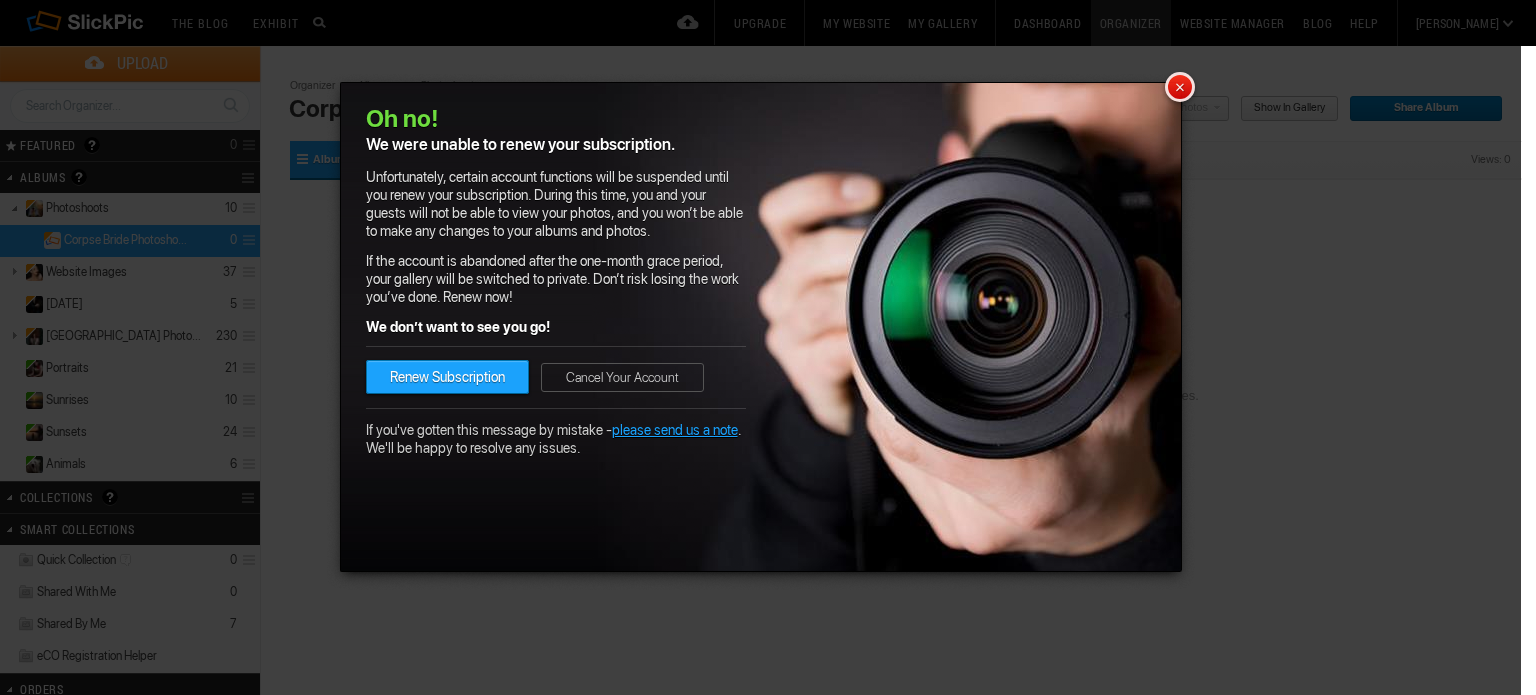 click on "×" at bounding box center (1180, 87) 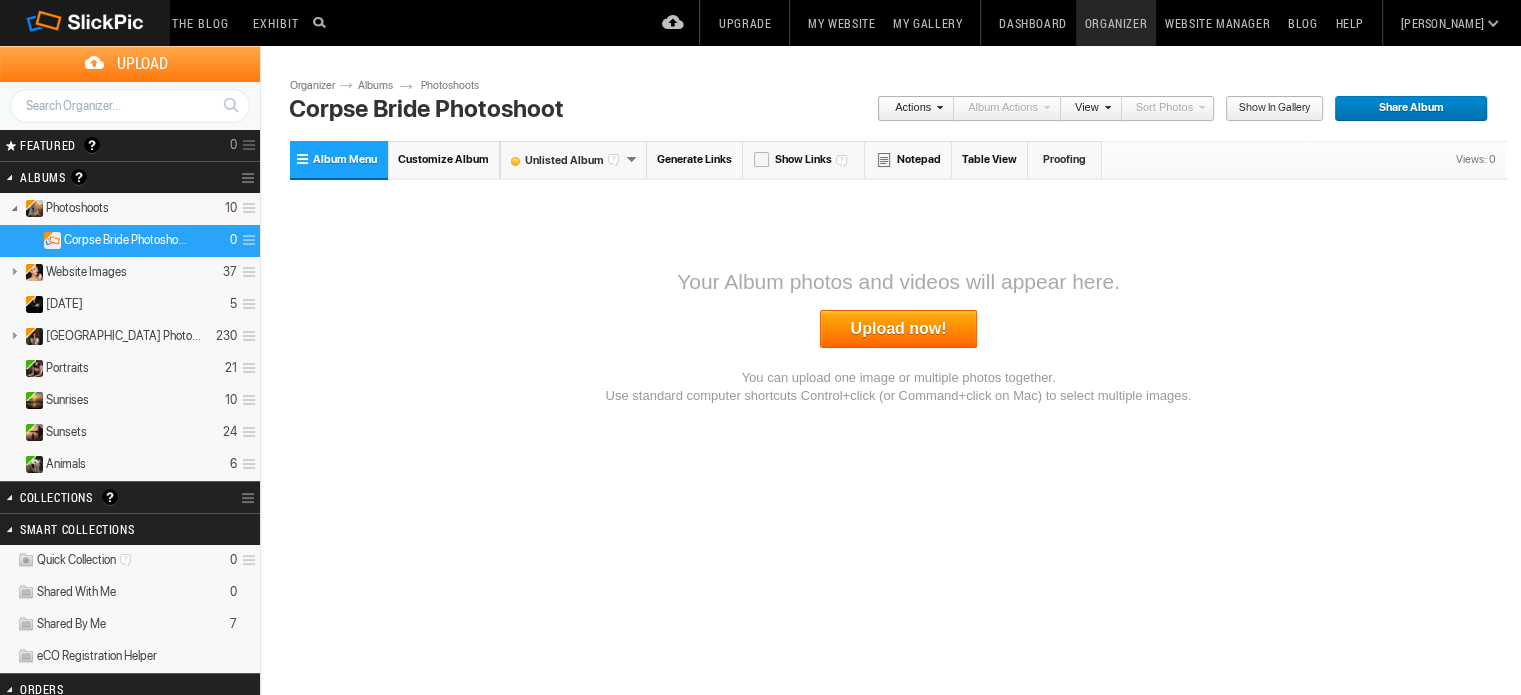 click on "Upload now!" at bounding box center [899, 329] 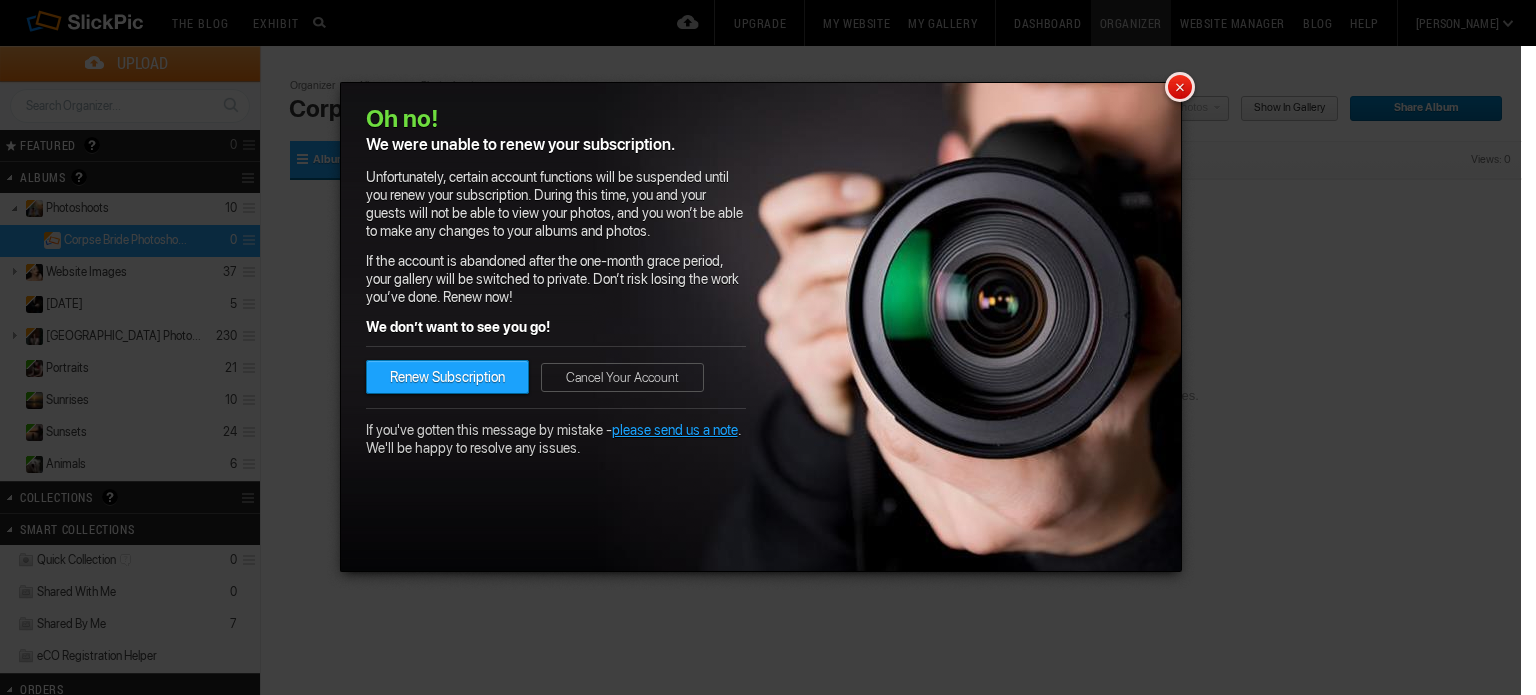 click on "×" at bounding box center (1180, 87) 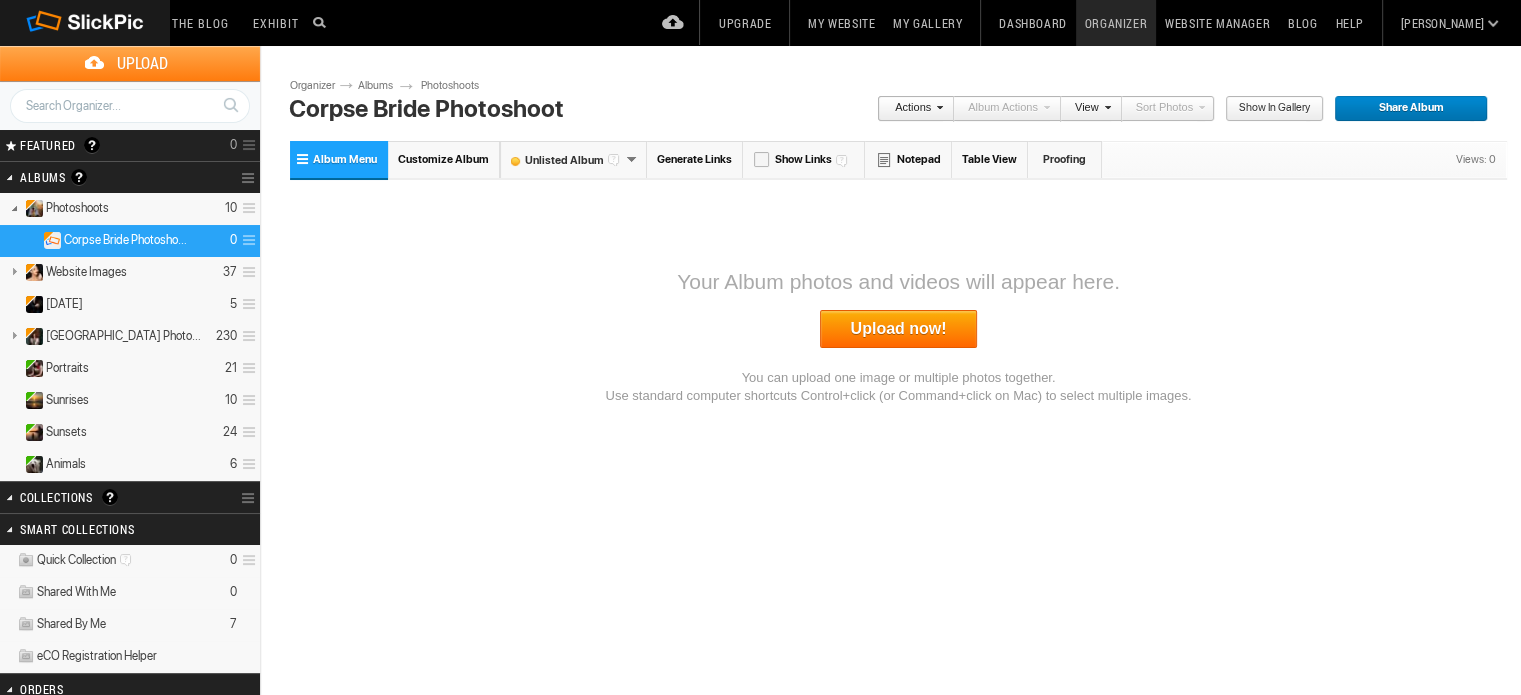 click on "Album Menu" at bounding box center (345, 159) 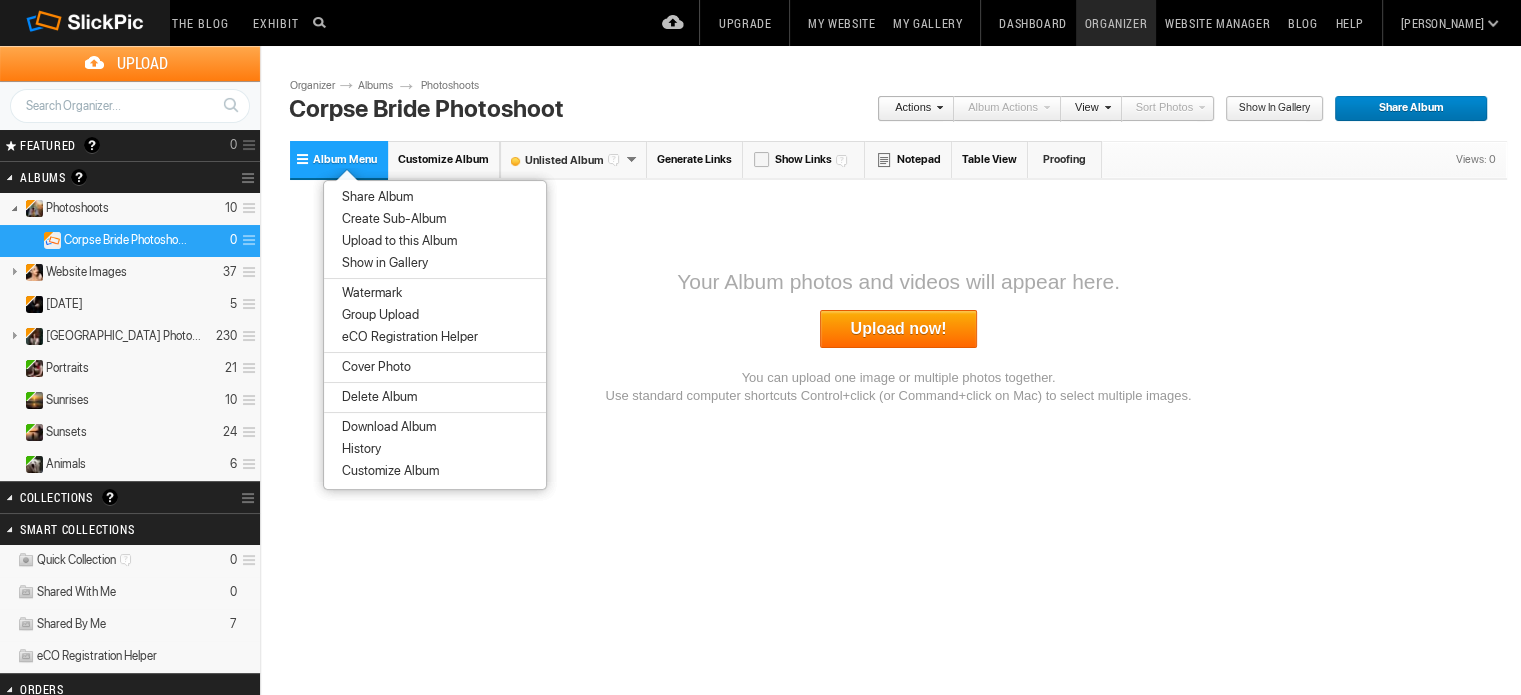 click on "Upload to this Album" at bounding box center [396, 241] 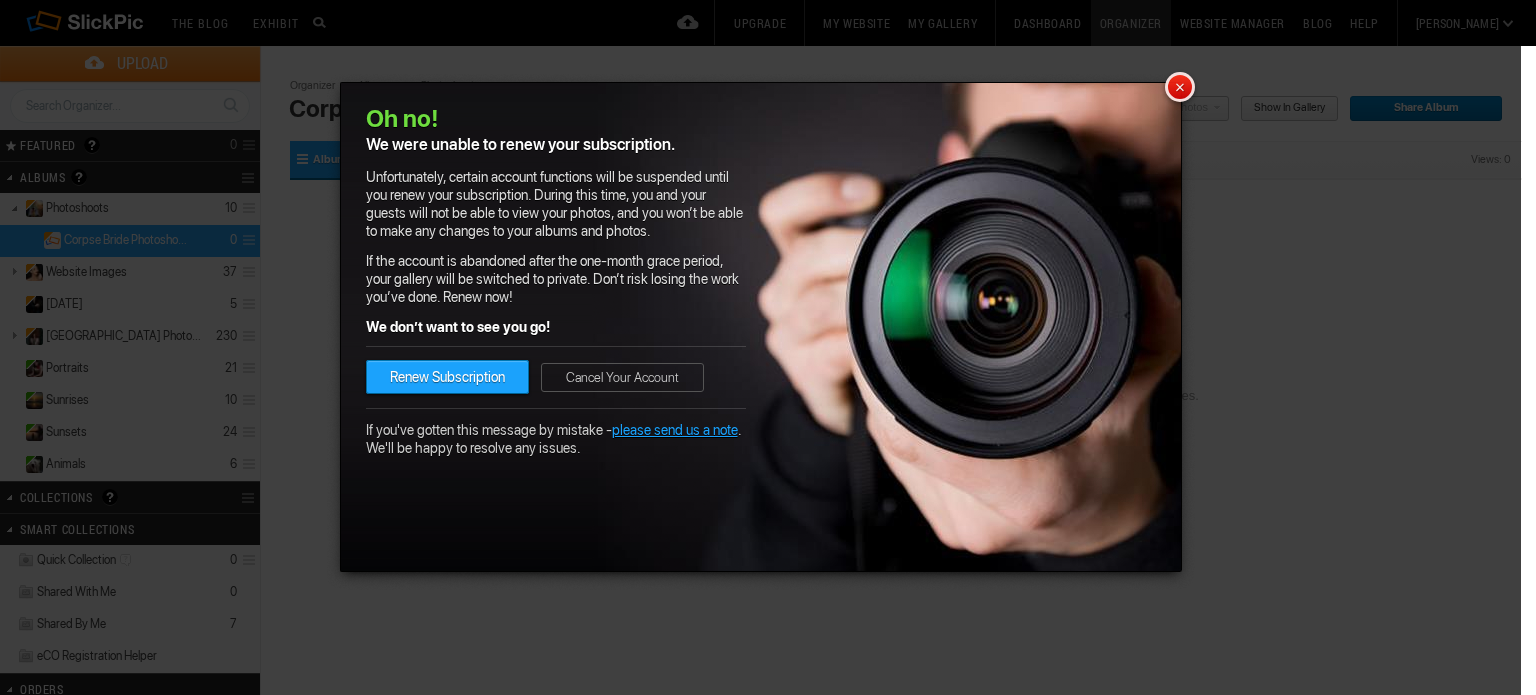 click on "×" at bounding box center (1180, 87) 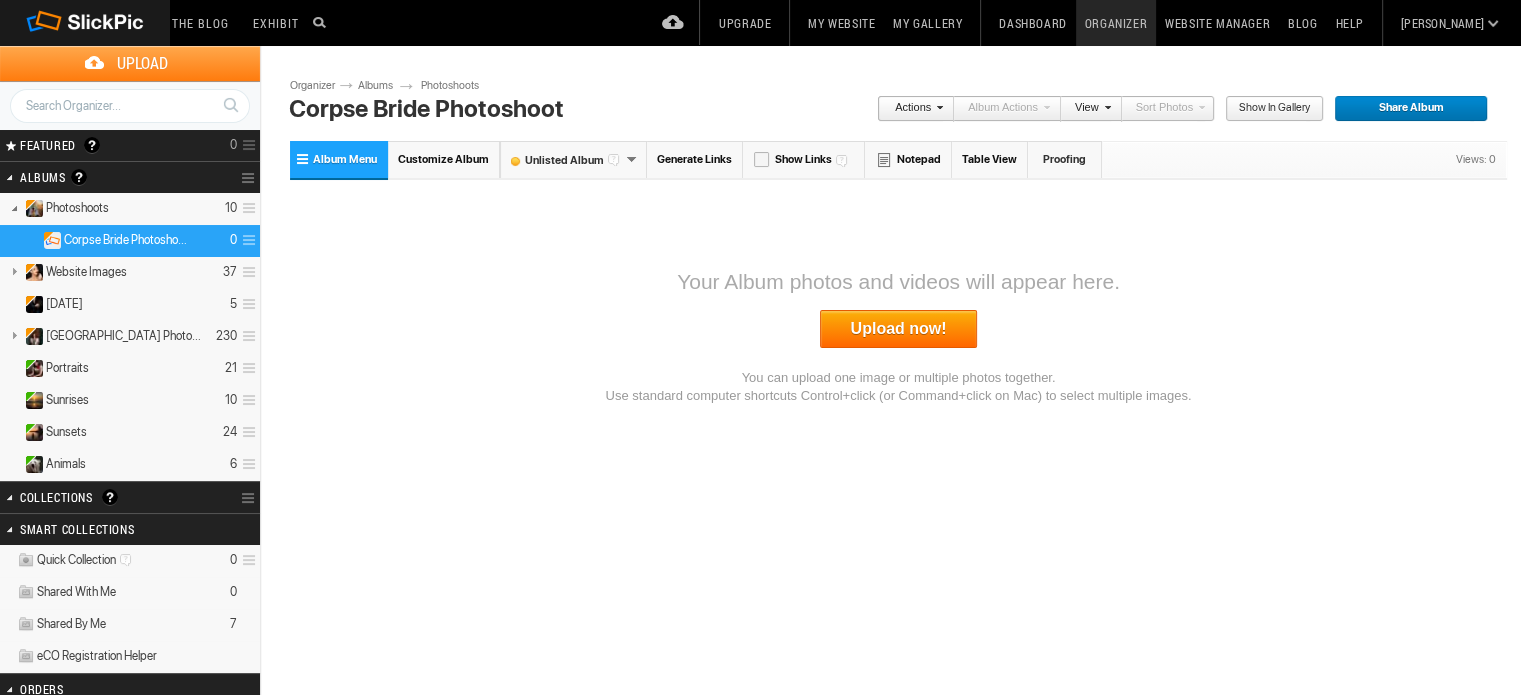 click on "Upload now!" at bounding box center (899, 329) 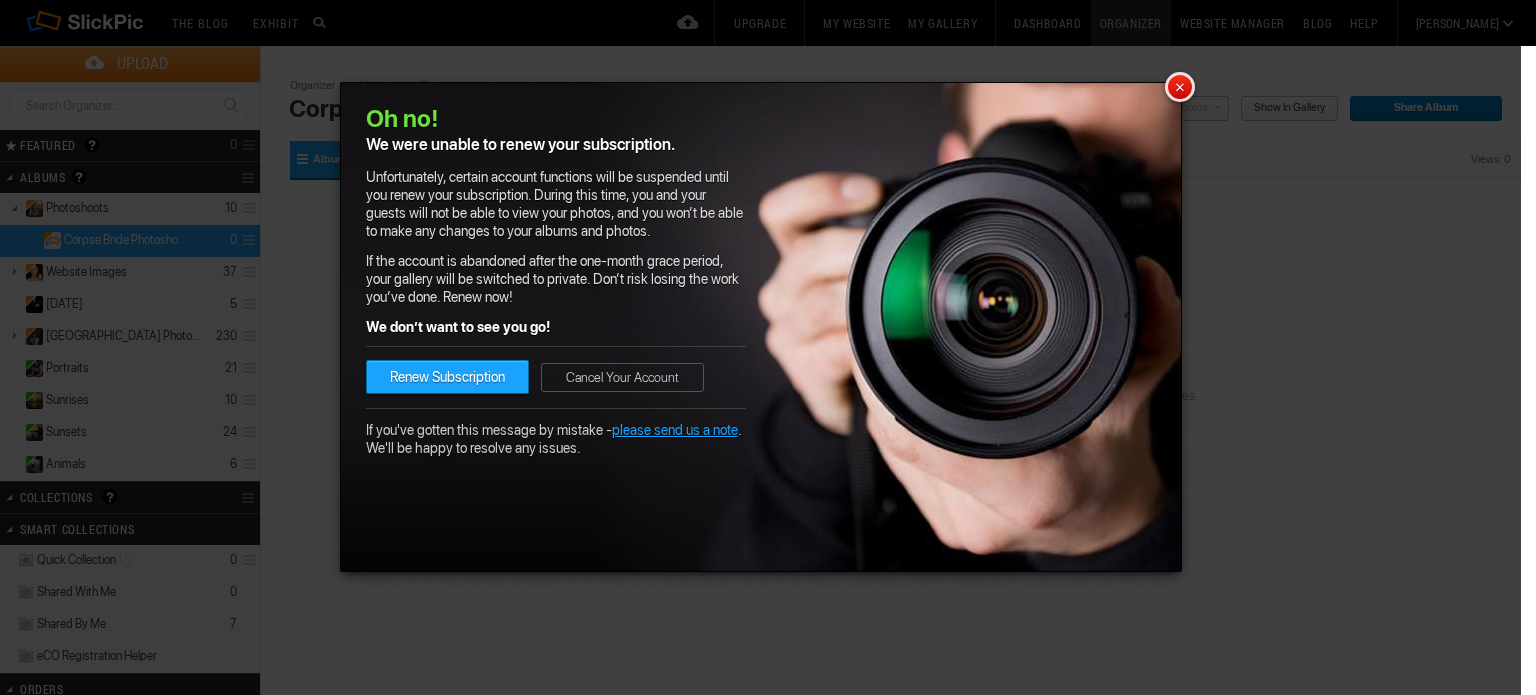 click on "×" at bounding box center [1180, 87] 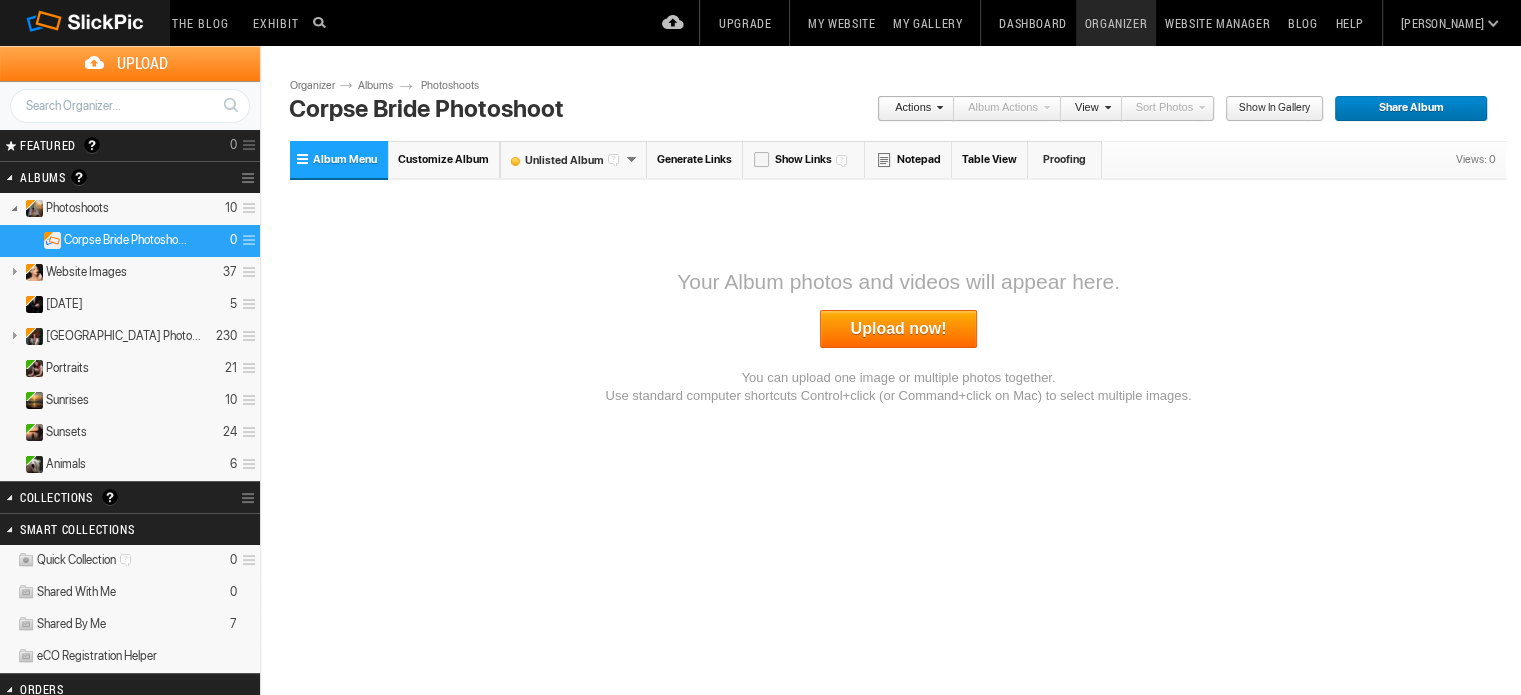 click at bounding box center (937, 107) 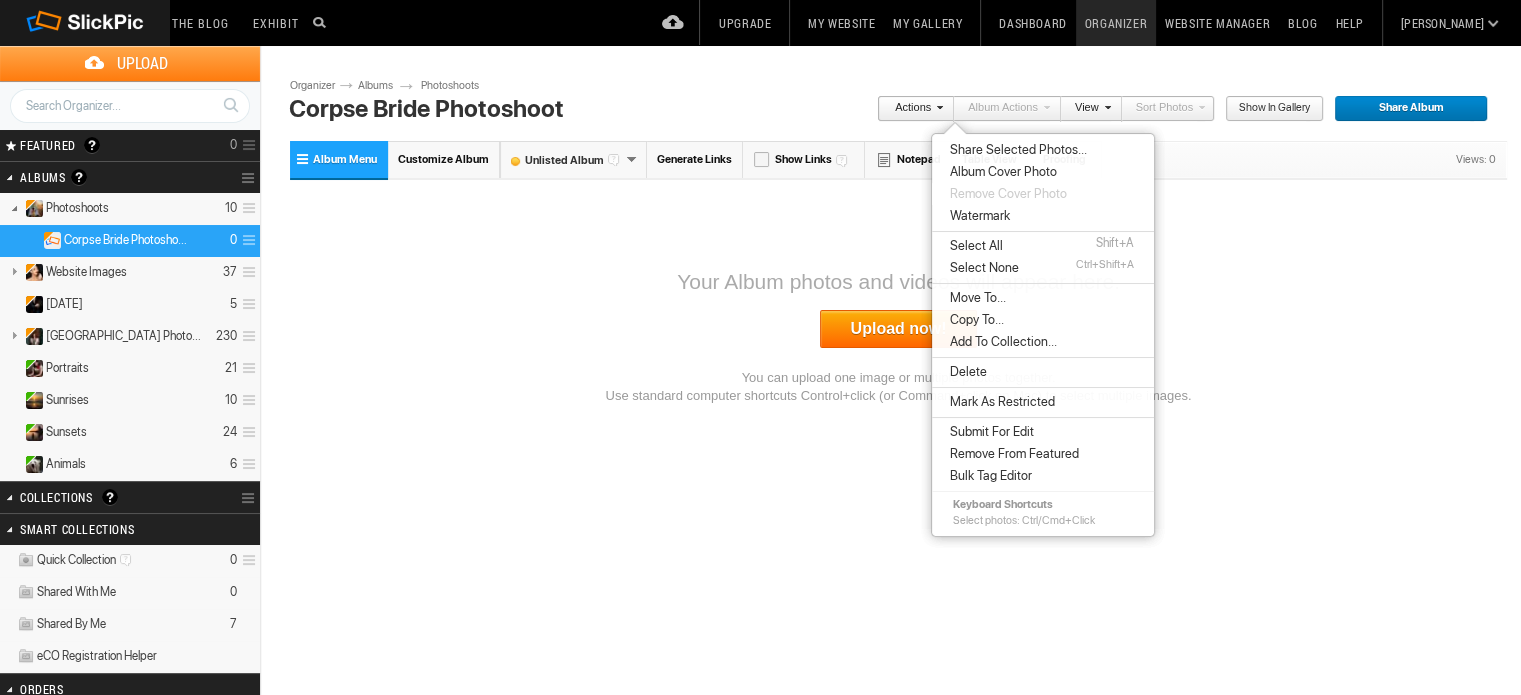 click on "Please do not navigate away from this pages while images and videos are uploading.
Upload Page
Use old upload page
Please do not navigate away from this page while images and videos are uploading.
ready to be added to the album.
Click Add To Album to complete the upload
Successfully uploaded  .
Back to Organizer
Add To Album
Cancel
Go to Uploaded Album
of   files ready to be added to the album ( )
Uploading file   of   ( )
Cancel
or  or" at bounding box center (898, 399) 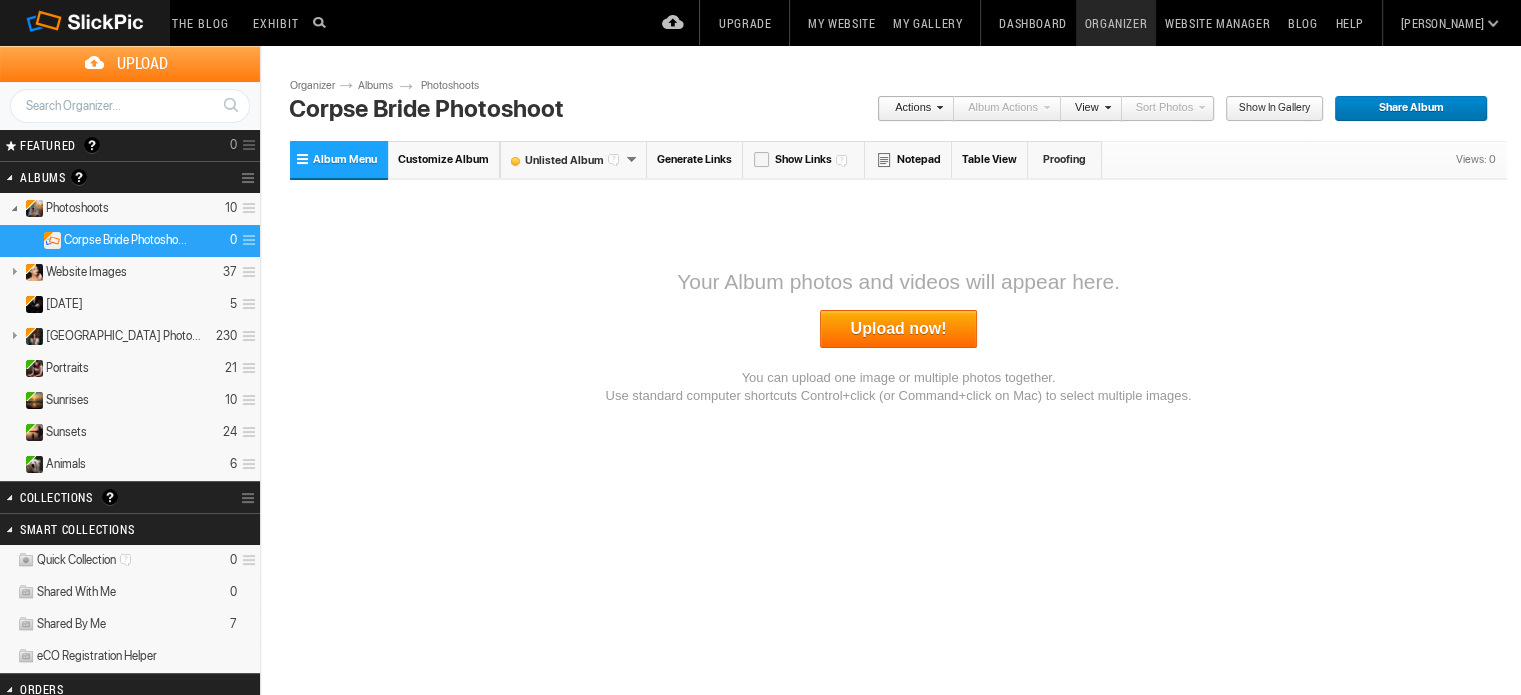 click on "Upload now!" at bounding box center (899, 329) 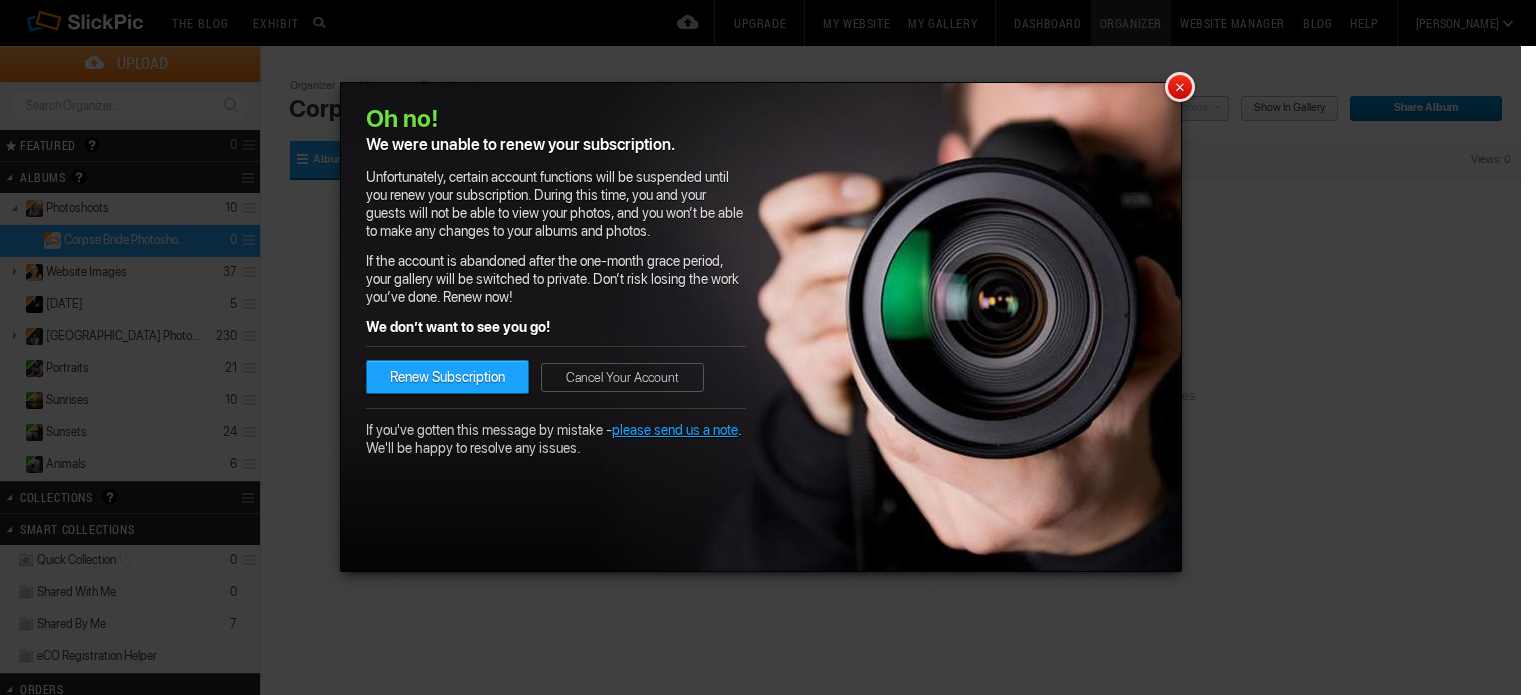 click on "×" at bounding box center [1180, 87] 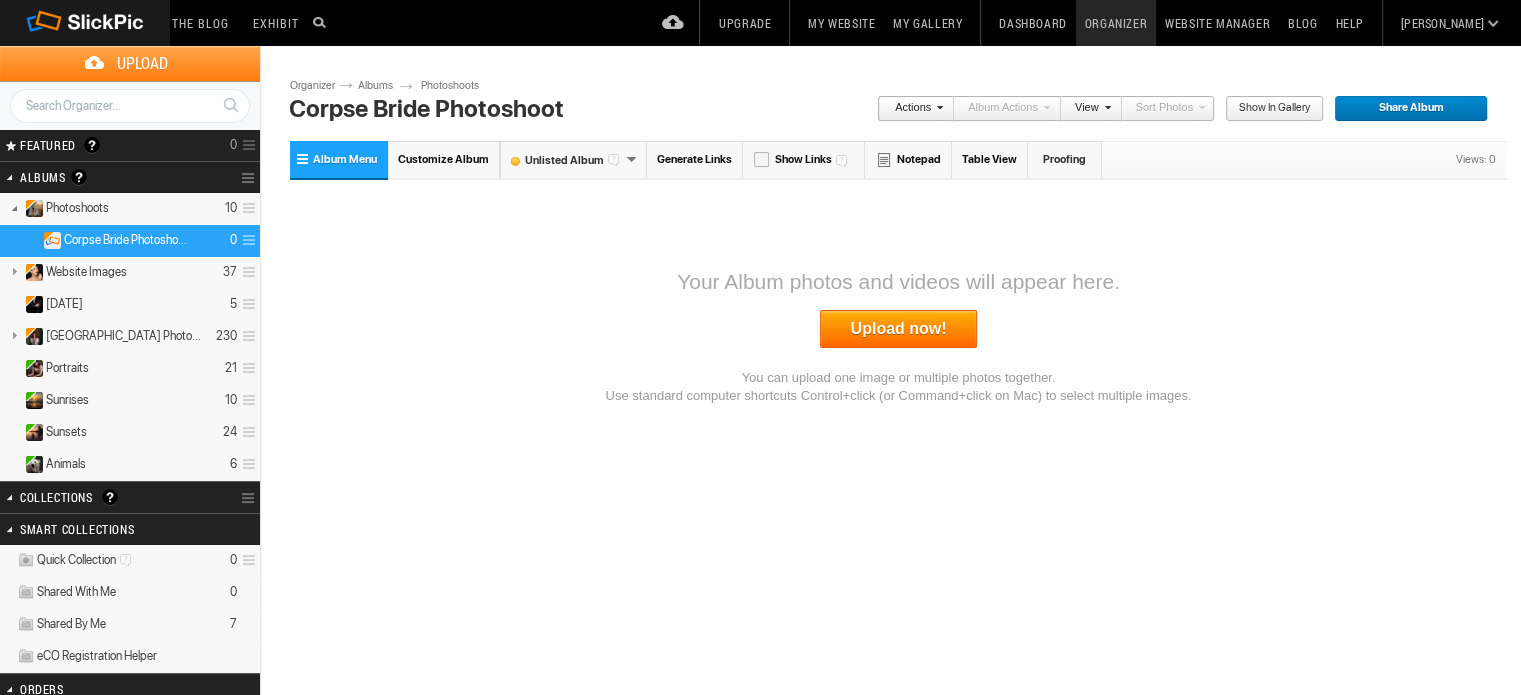 click on "Upload now!" at bounding box center (899, 329) 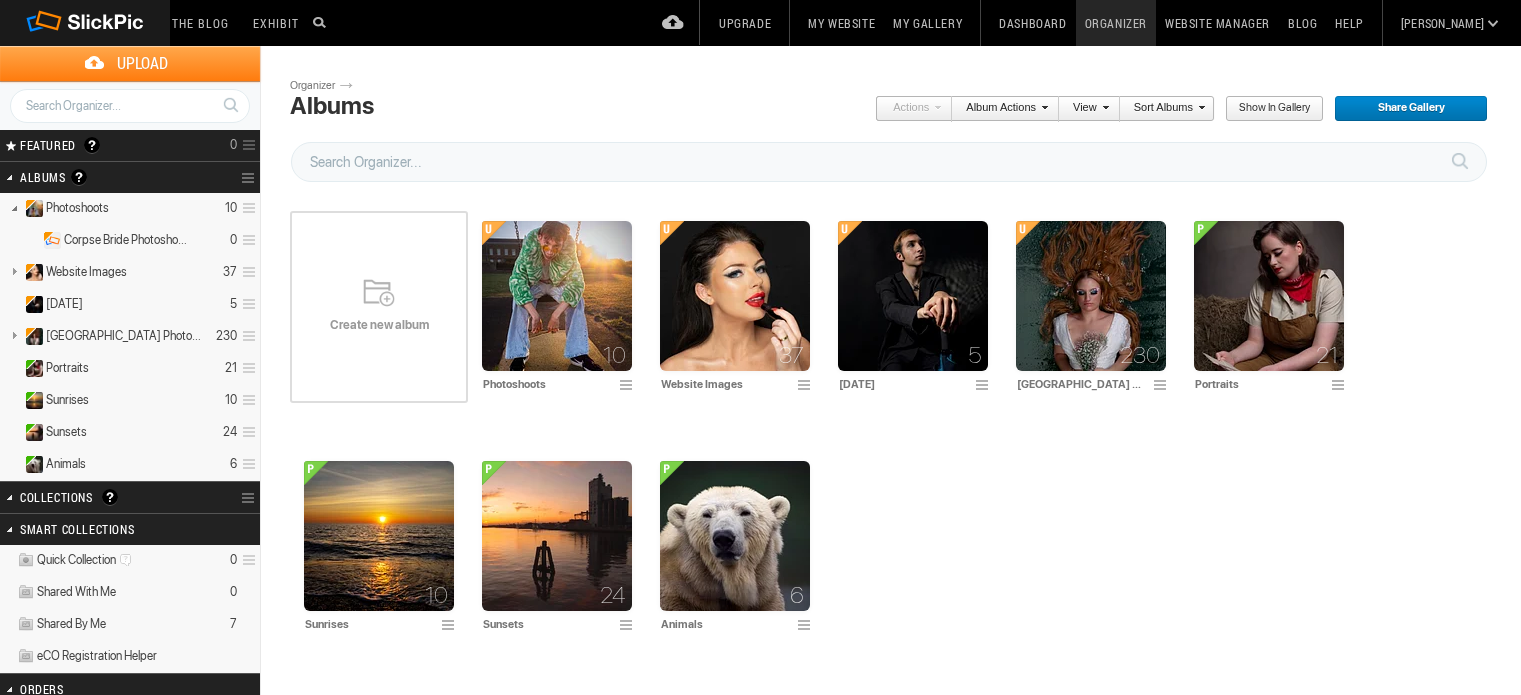 scroll, scrollTop: 0, scrollLeft: 0, axis: both 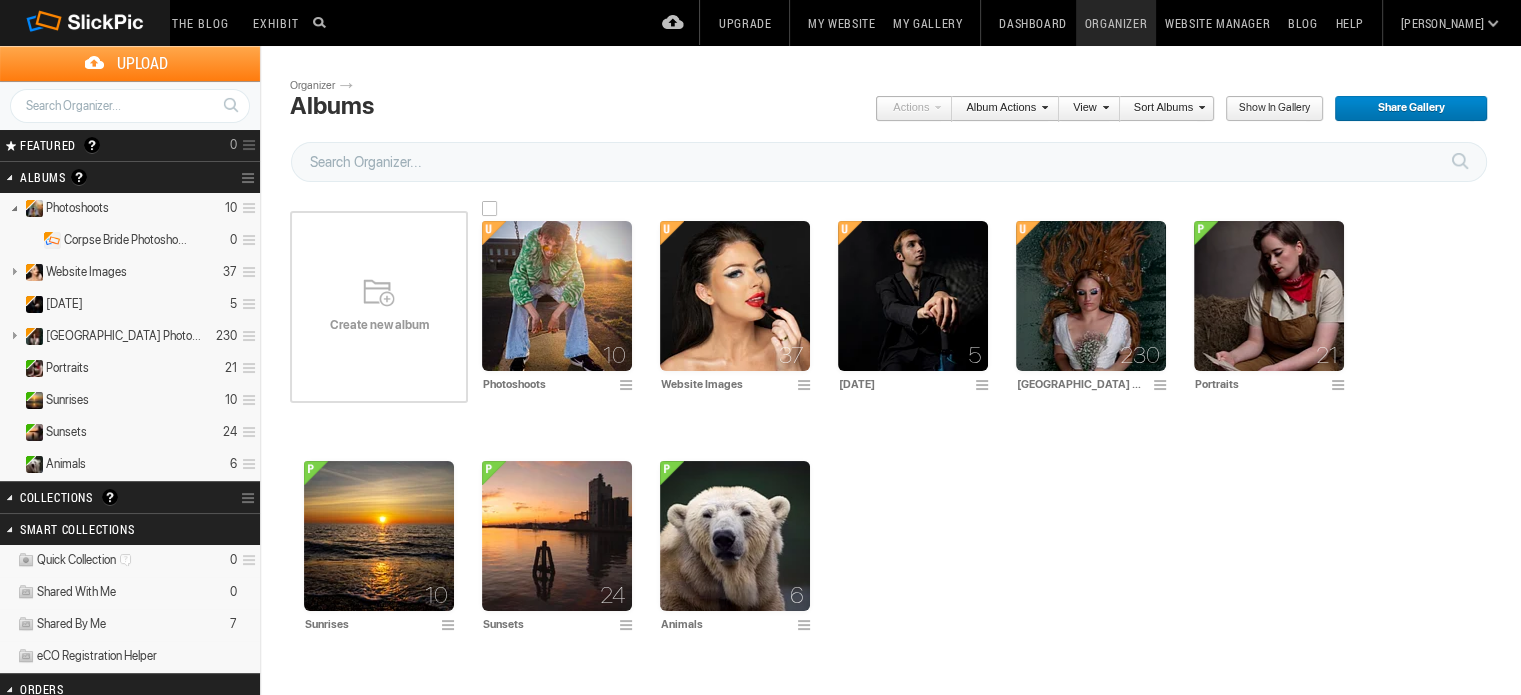 click at bounding box center [557, 296] 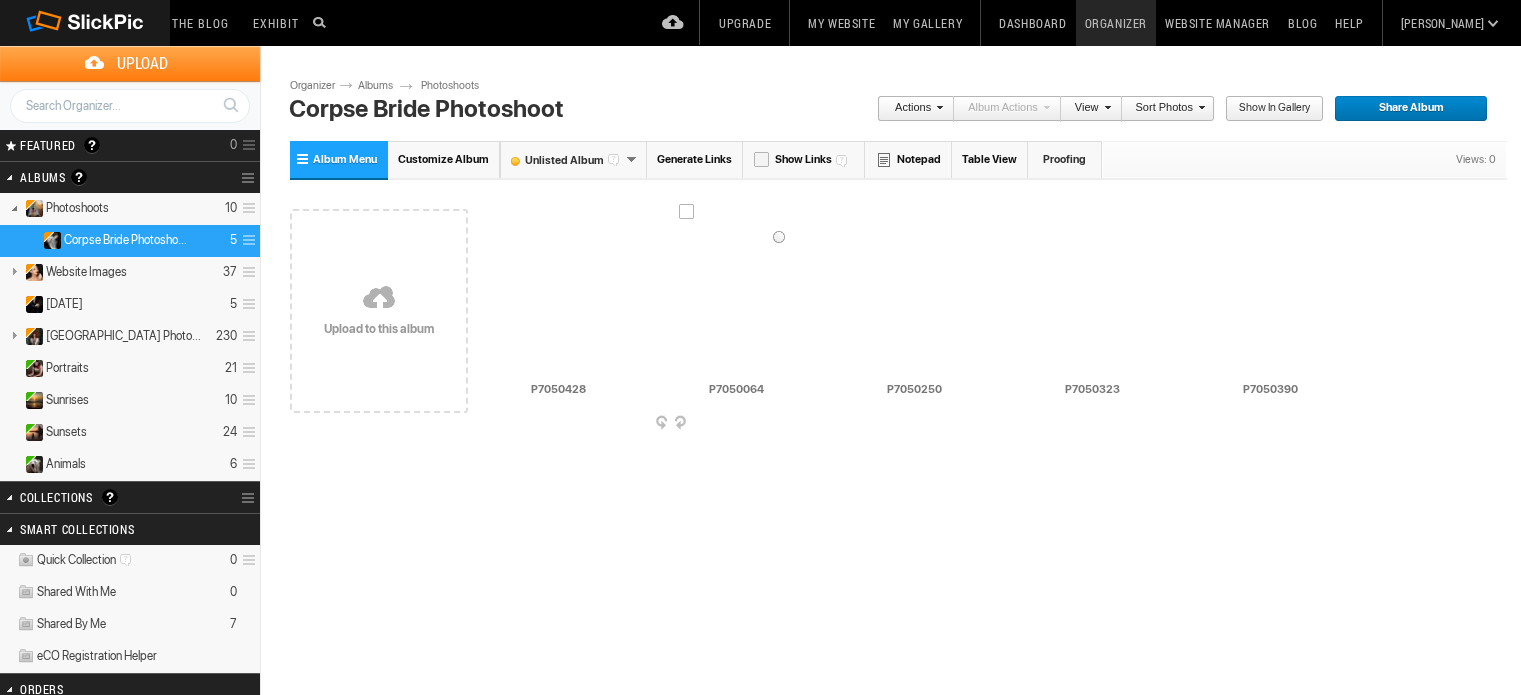 scroll, scrollTop: 0, scrollLeft: 0, axis: both 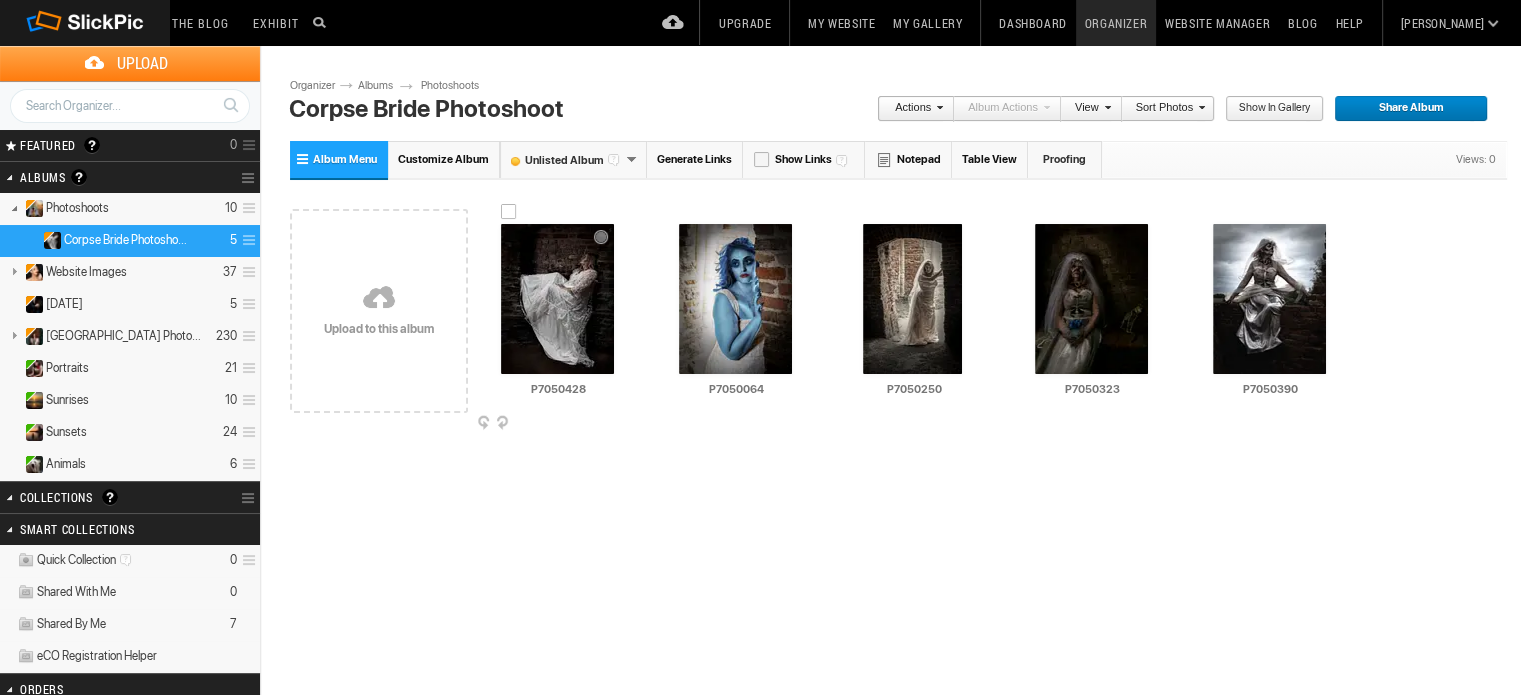 click at bounding box center (509, 212) 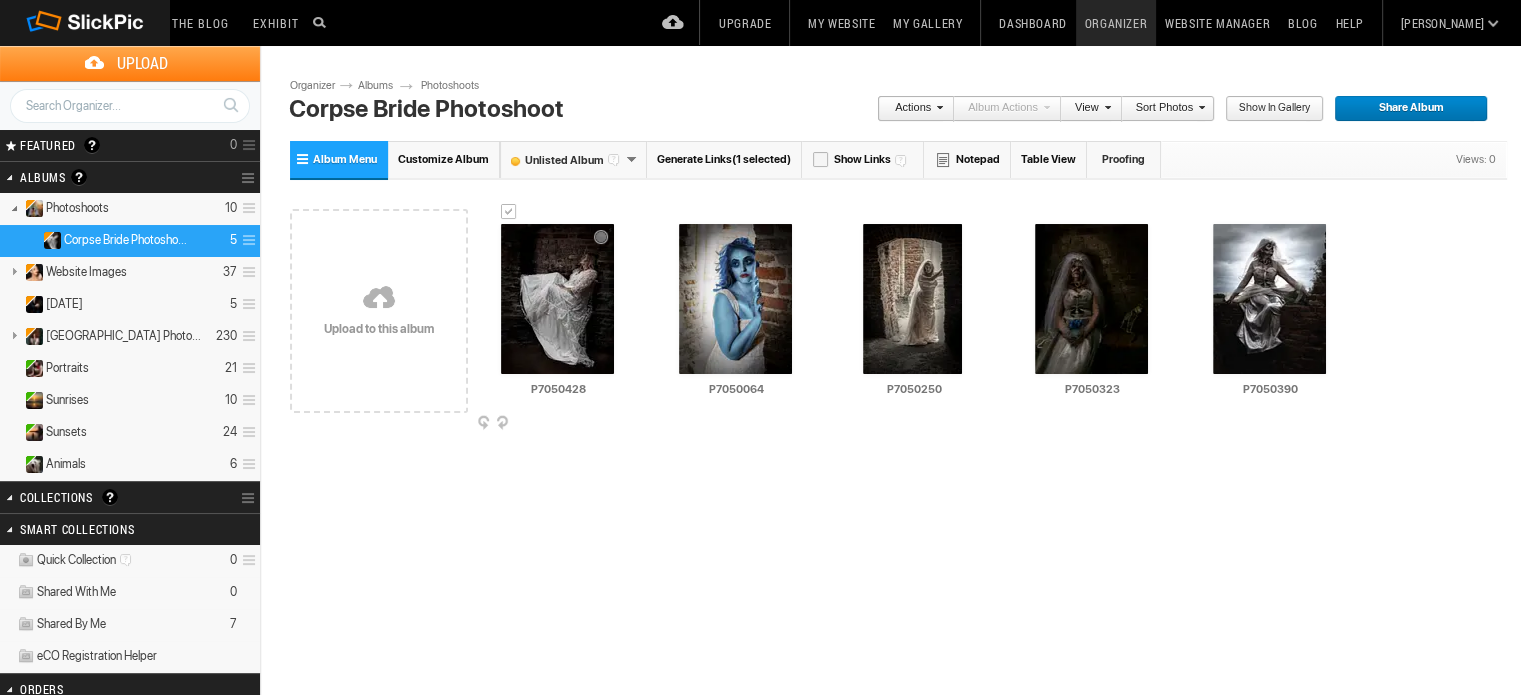 click at bounding box center (630, 424) 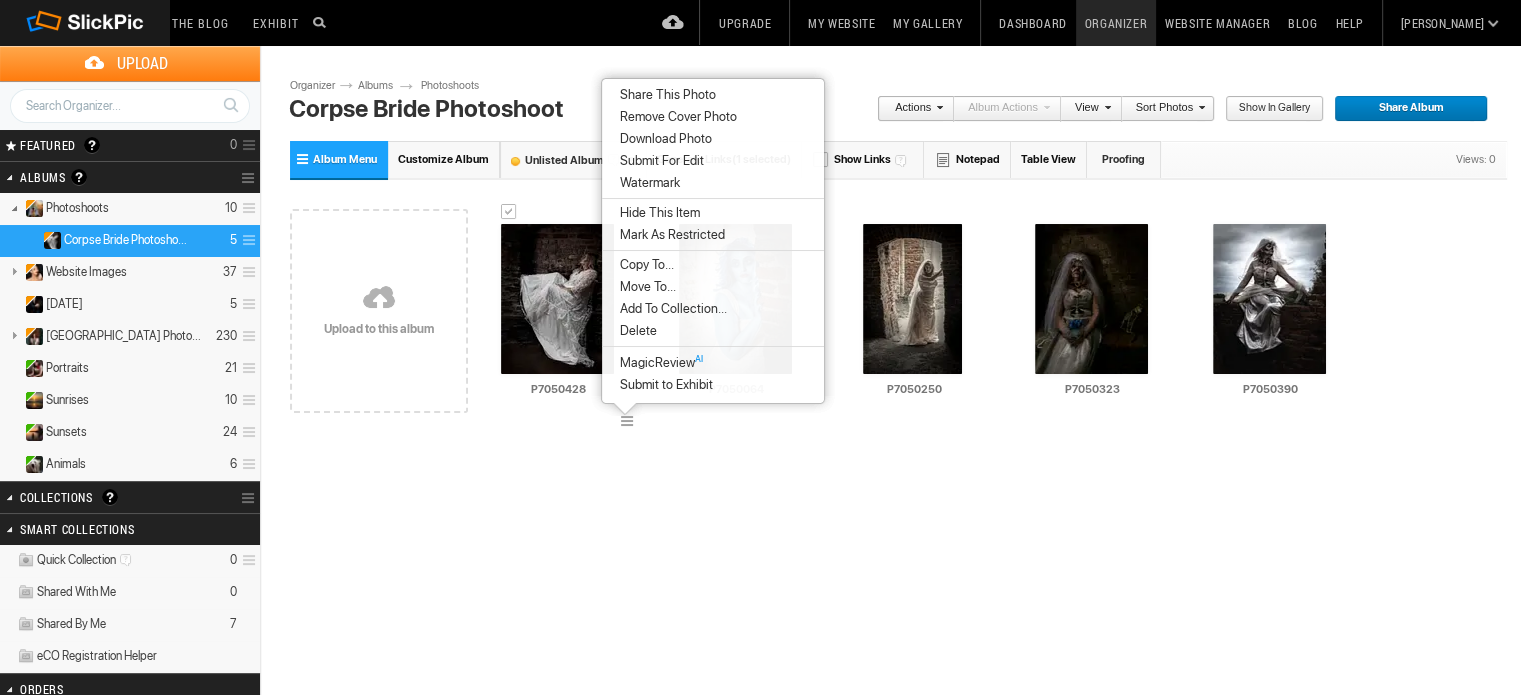 click on "Please do not navigate away from this pages while images and videos are uploading.
Upload Page
Use old upload page
Please do not navigate away from this page while images and videos are uploading.
ready to be added to the album.
Click Add To Album to complete the upload
Successfully uploaded  .
Back to Organizer
Add To Album
Cancel
Go to Uploaded Album
of   files ready to be added to the album ( )
Uploading file   of   ( )
Cancel
or  or" at bounding box center [898, 399] 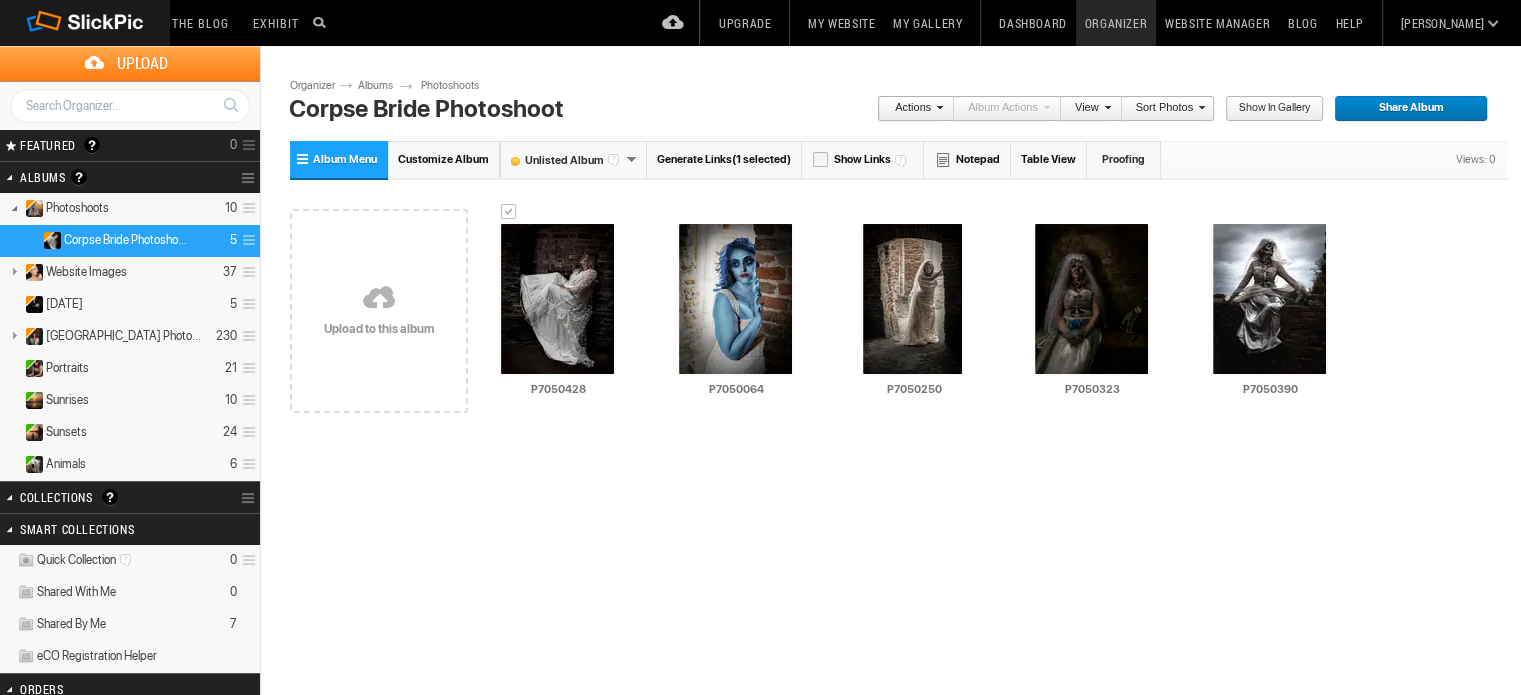 click on "Album Menu" at bounding box center [339, 159] 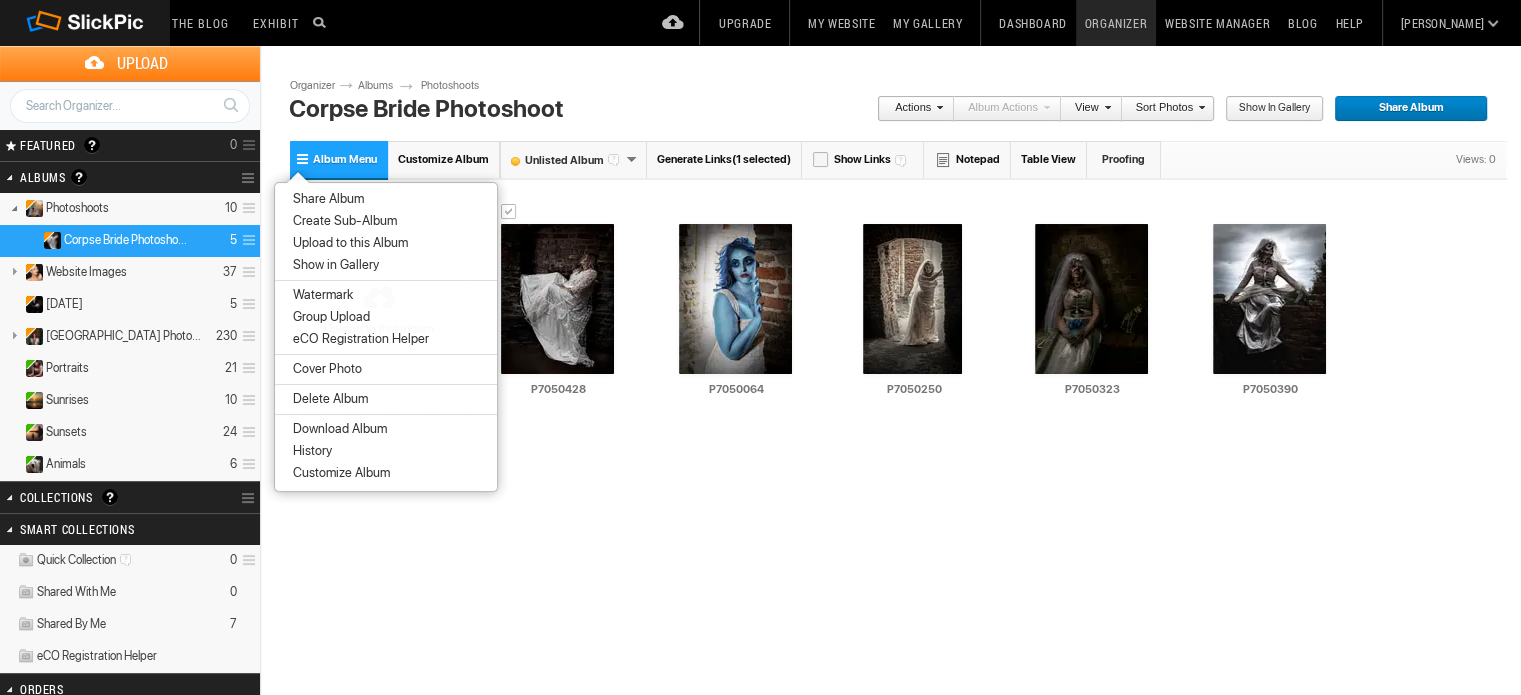 click on "Cover Photo" at bounding box center [386, 369] 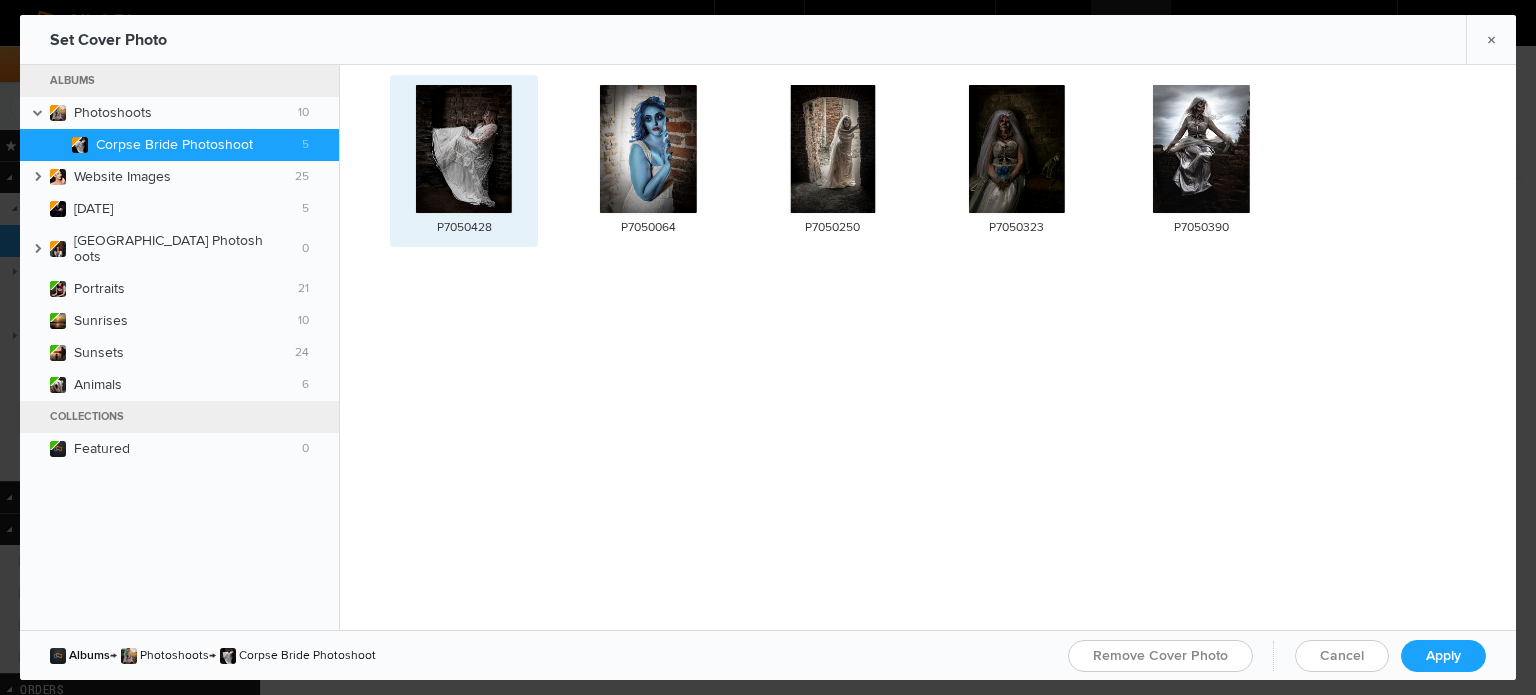 click 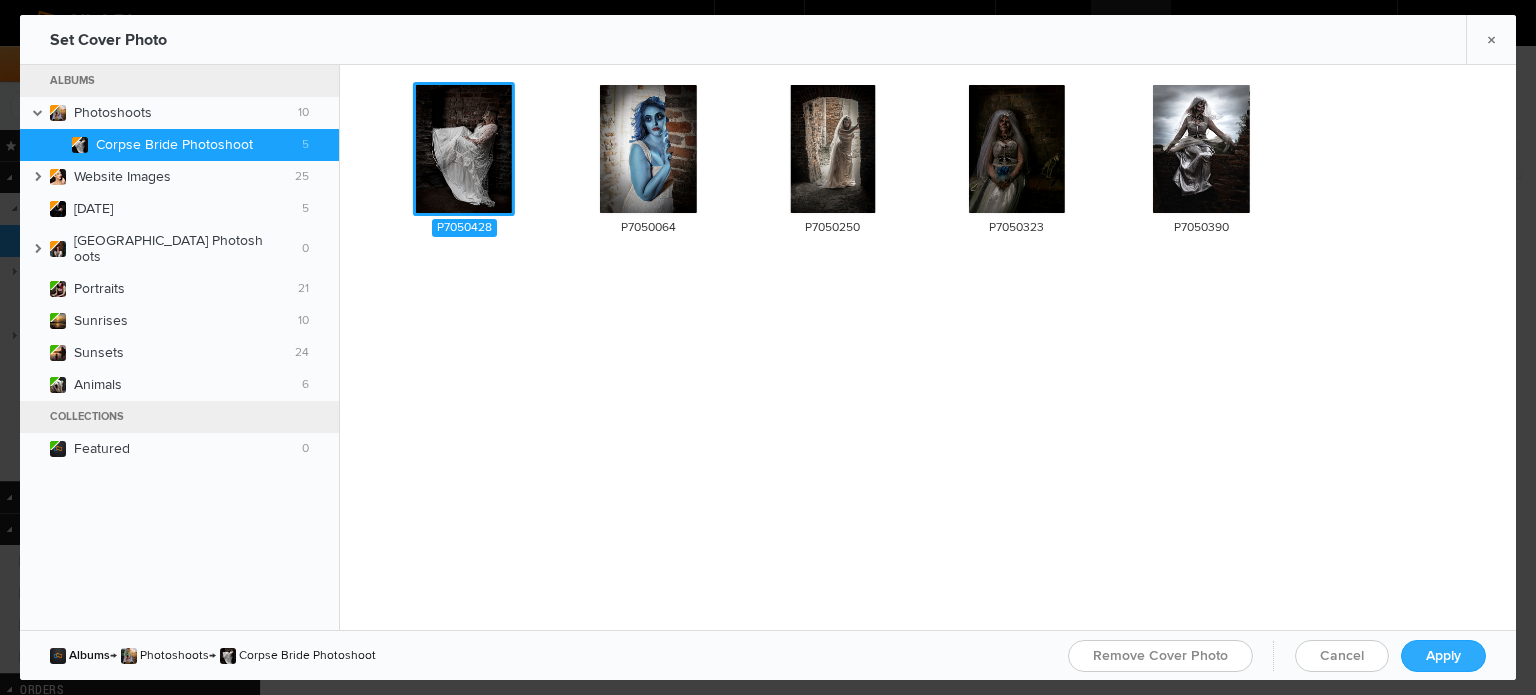 click on "Apply" 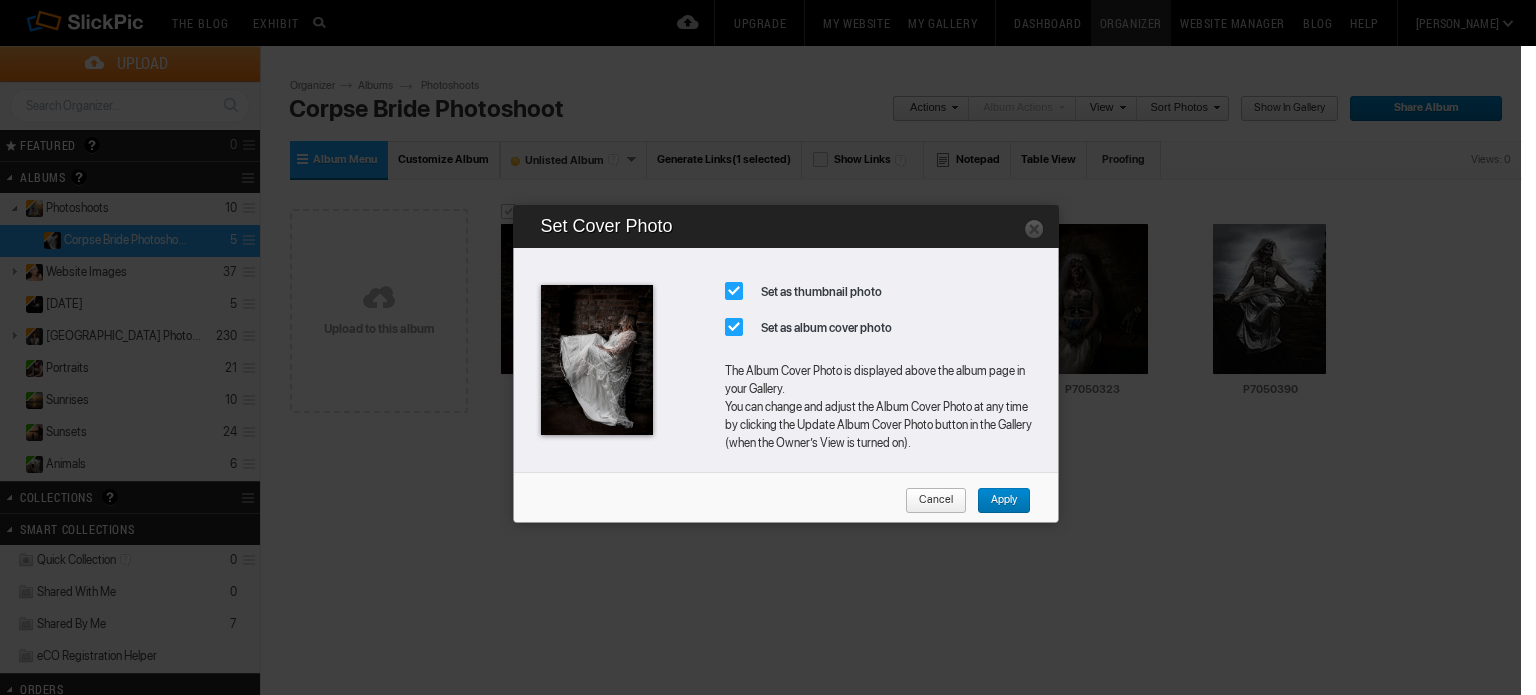 click on "Apply" at bounding box center [997, 501] 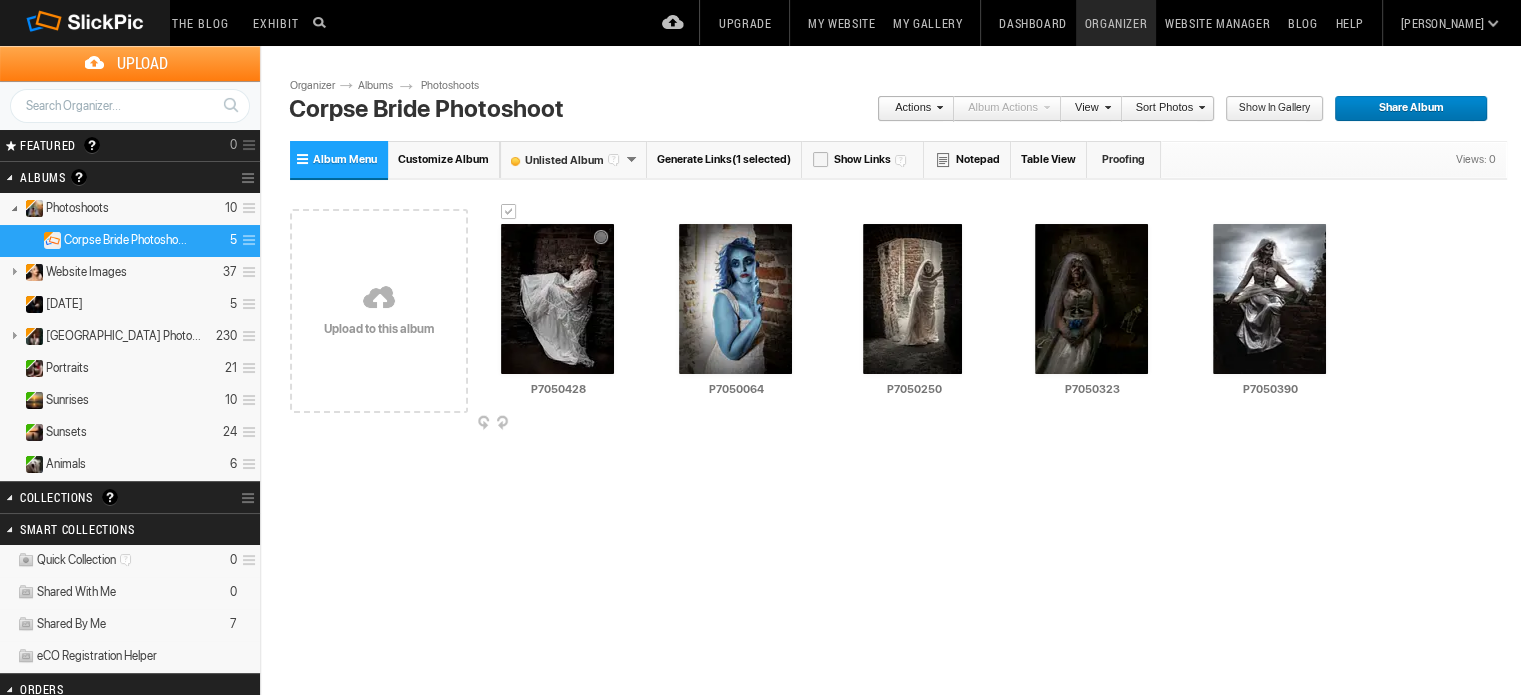 click at bounding box center (509, 212) 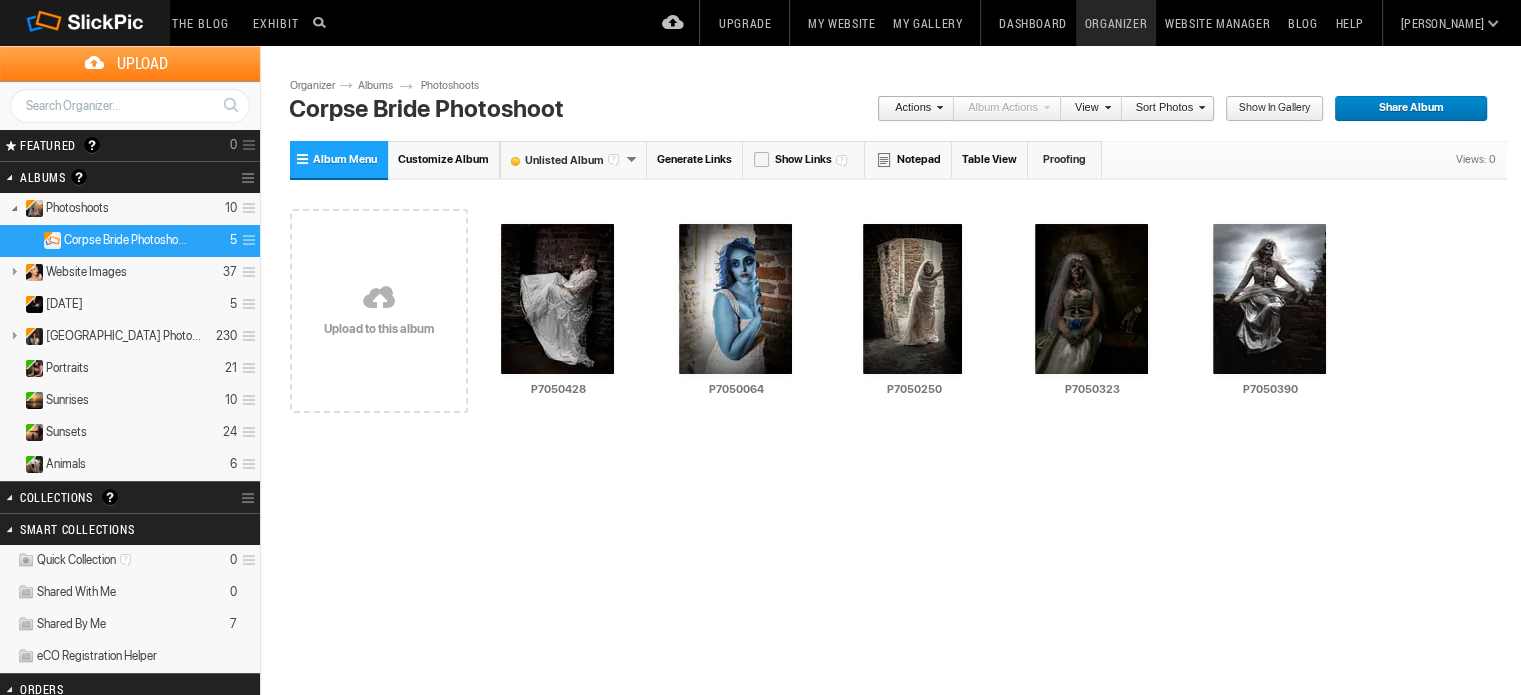 click on "Generate Links" at bounding box center (695, 159) 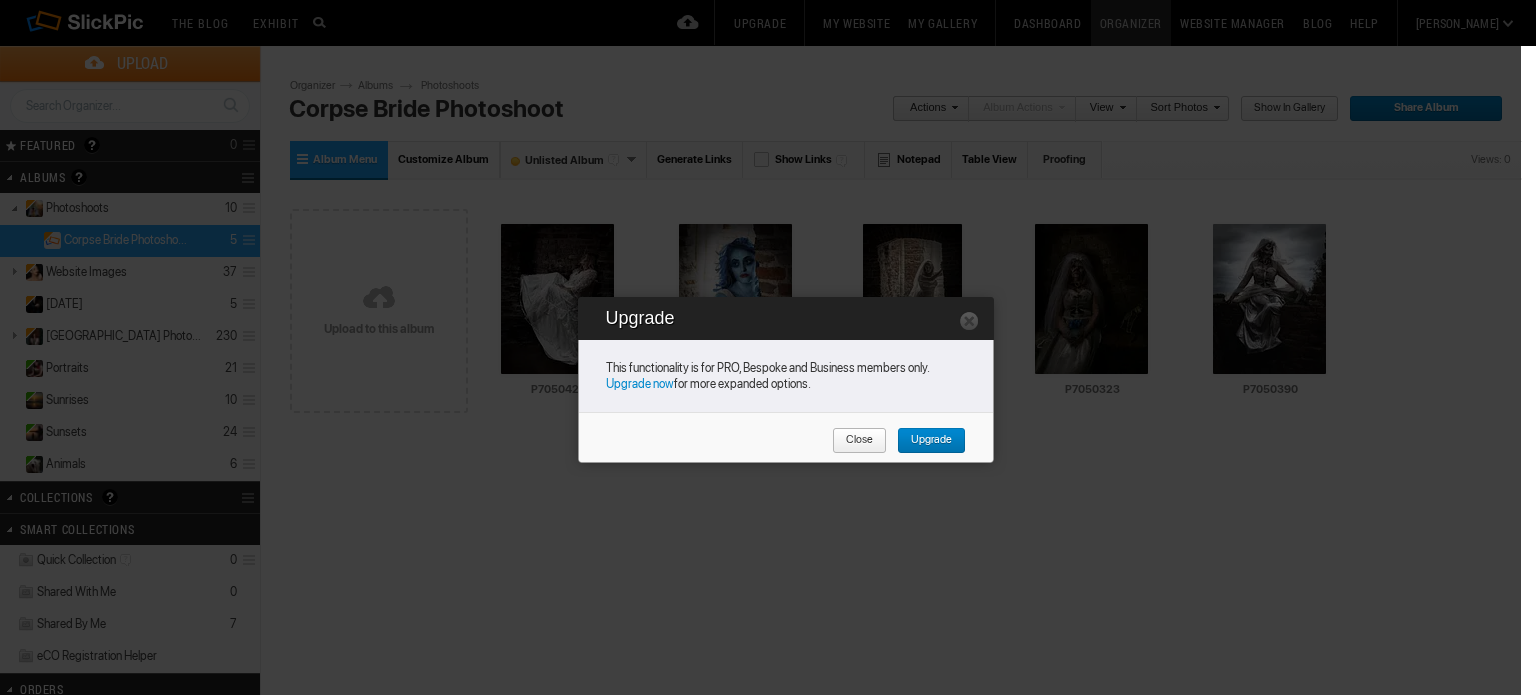 click on "Close" at bounding box center [852, 441] 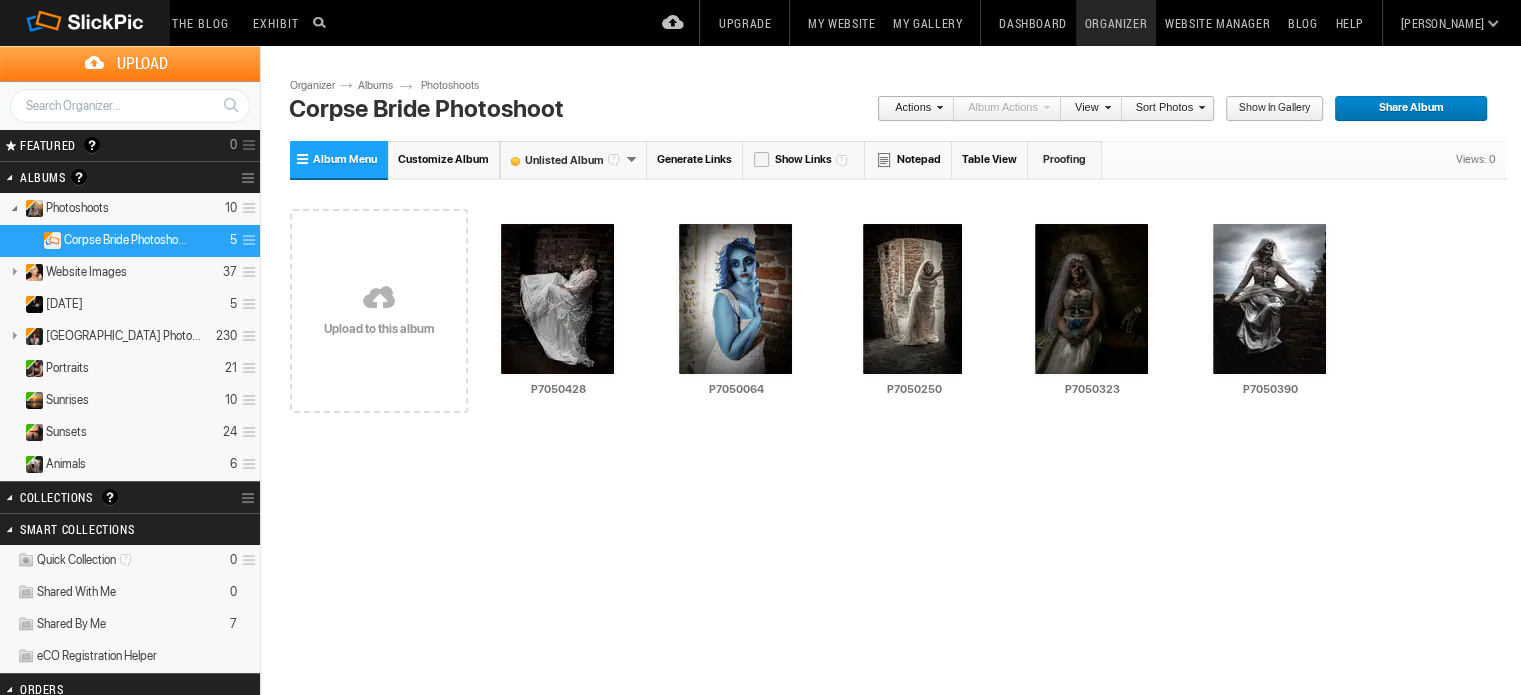 click on "Album Menu" at bounding box center (345, 159) 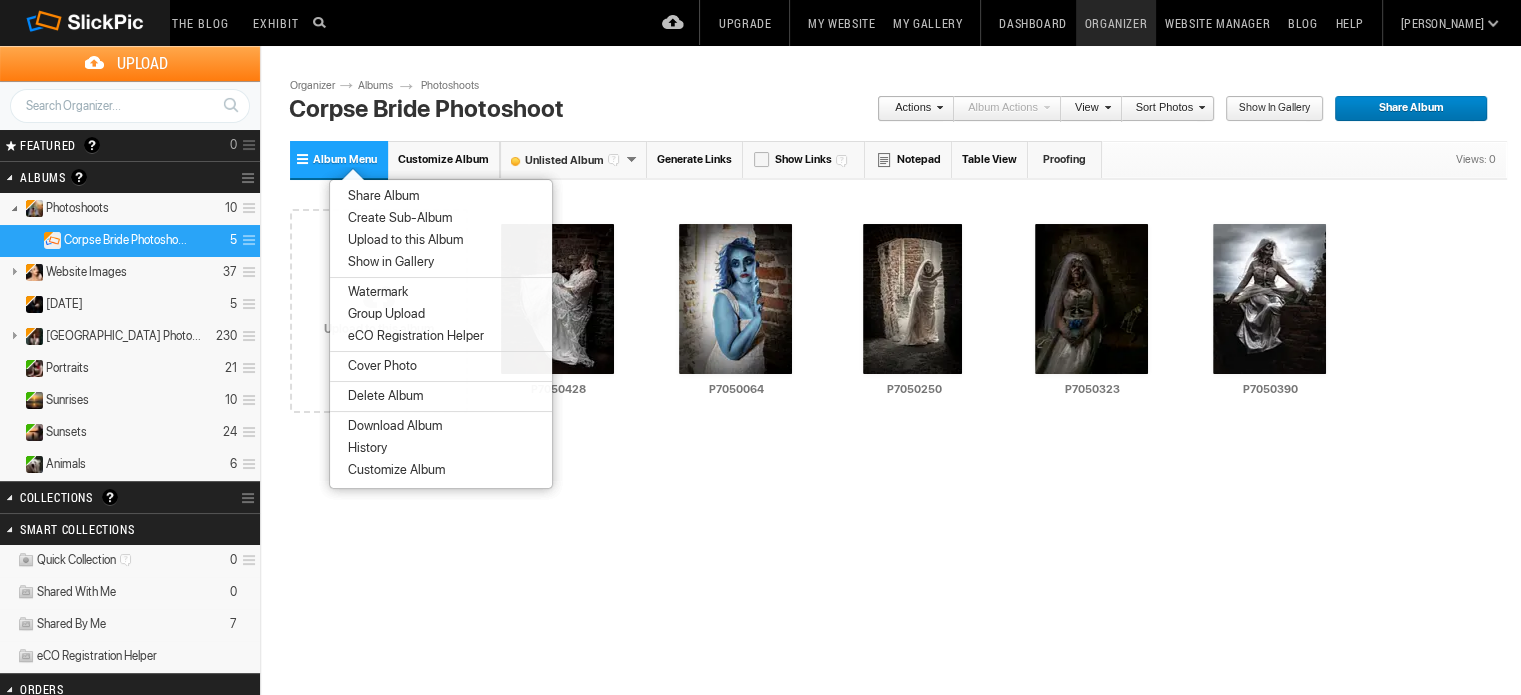 click on "Share Album" at bounding box center (380, 196) 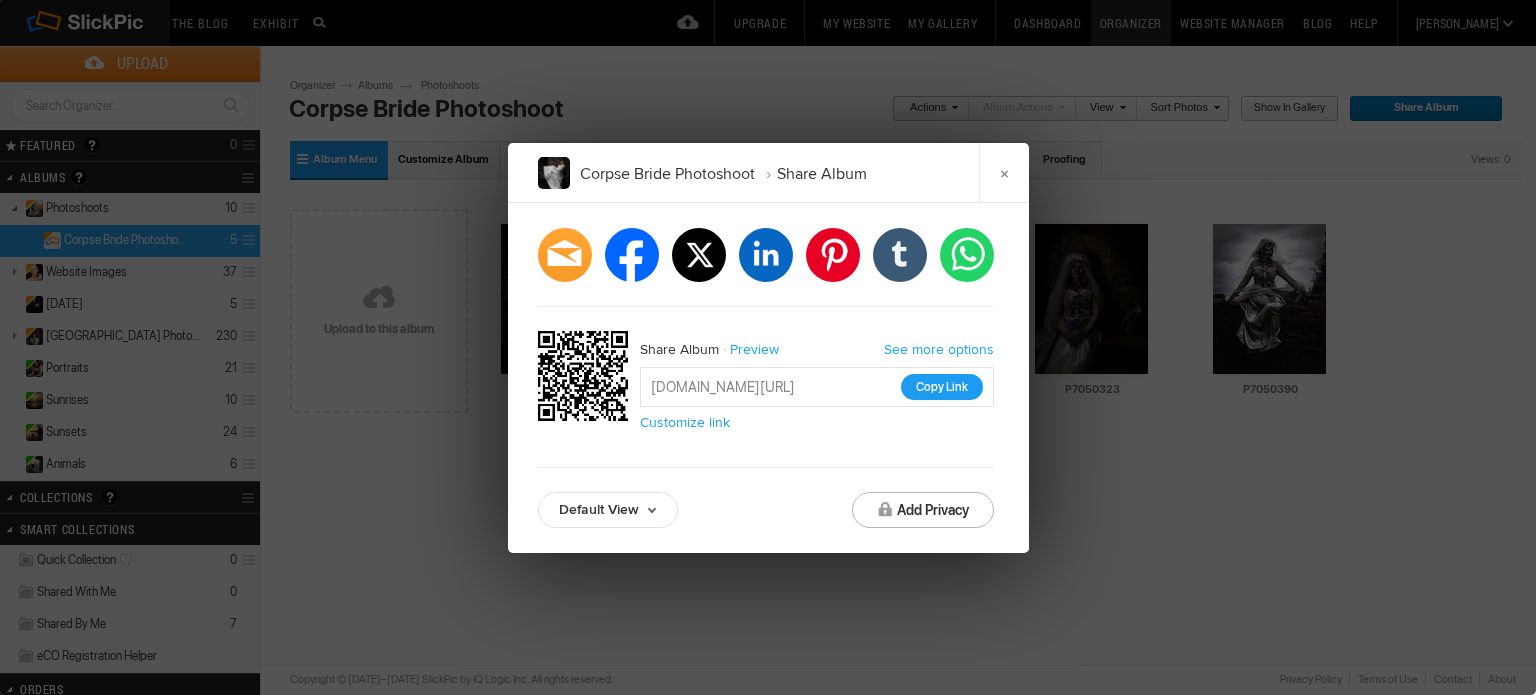 click on "Copy Link" 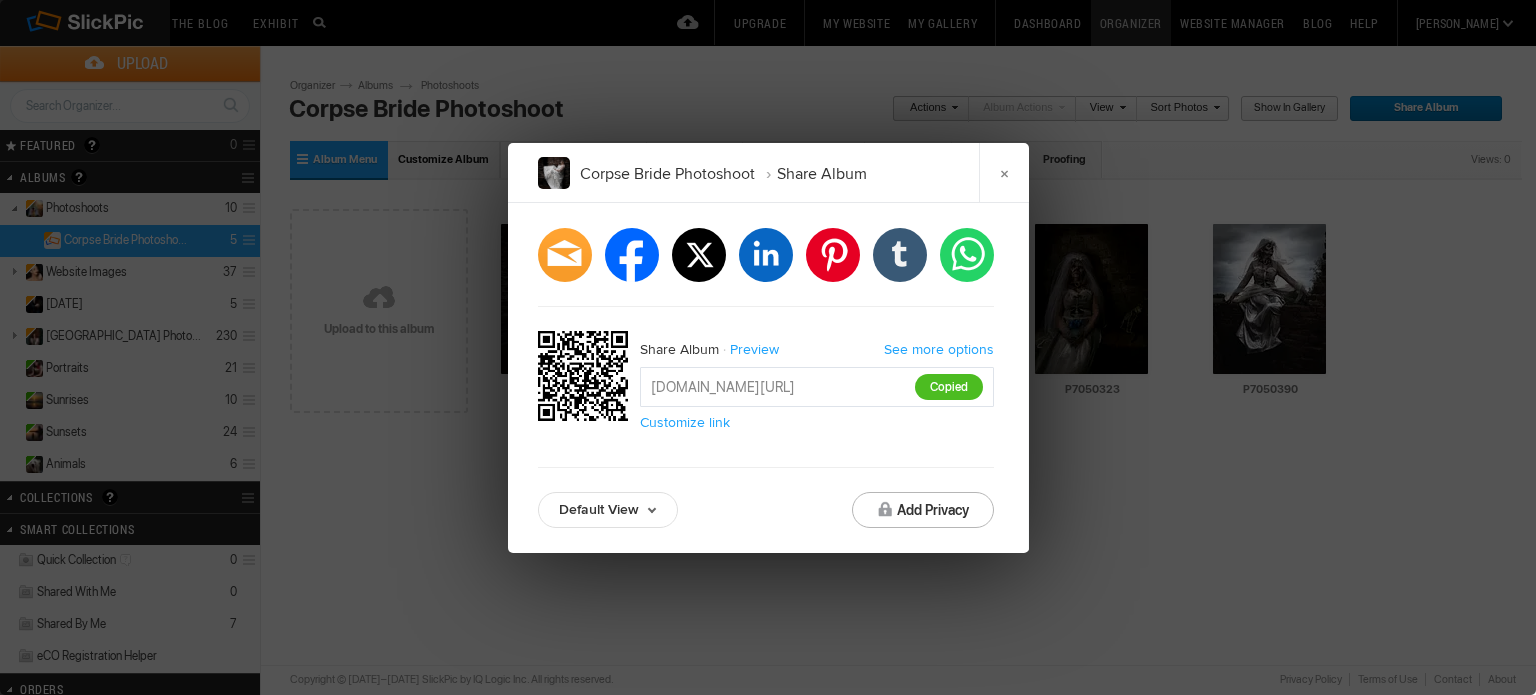 click on "Corpse Bride Photoshoot Share Album ×	  facebook   twitter   linkedin   pinterest   tumblr   whatsapp  Share Album Preview See more options [URL][DOMAIN_NAME] Copied  Customize link Default View Default View Proofing View Slideshow View TV View Add Privacy" 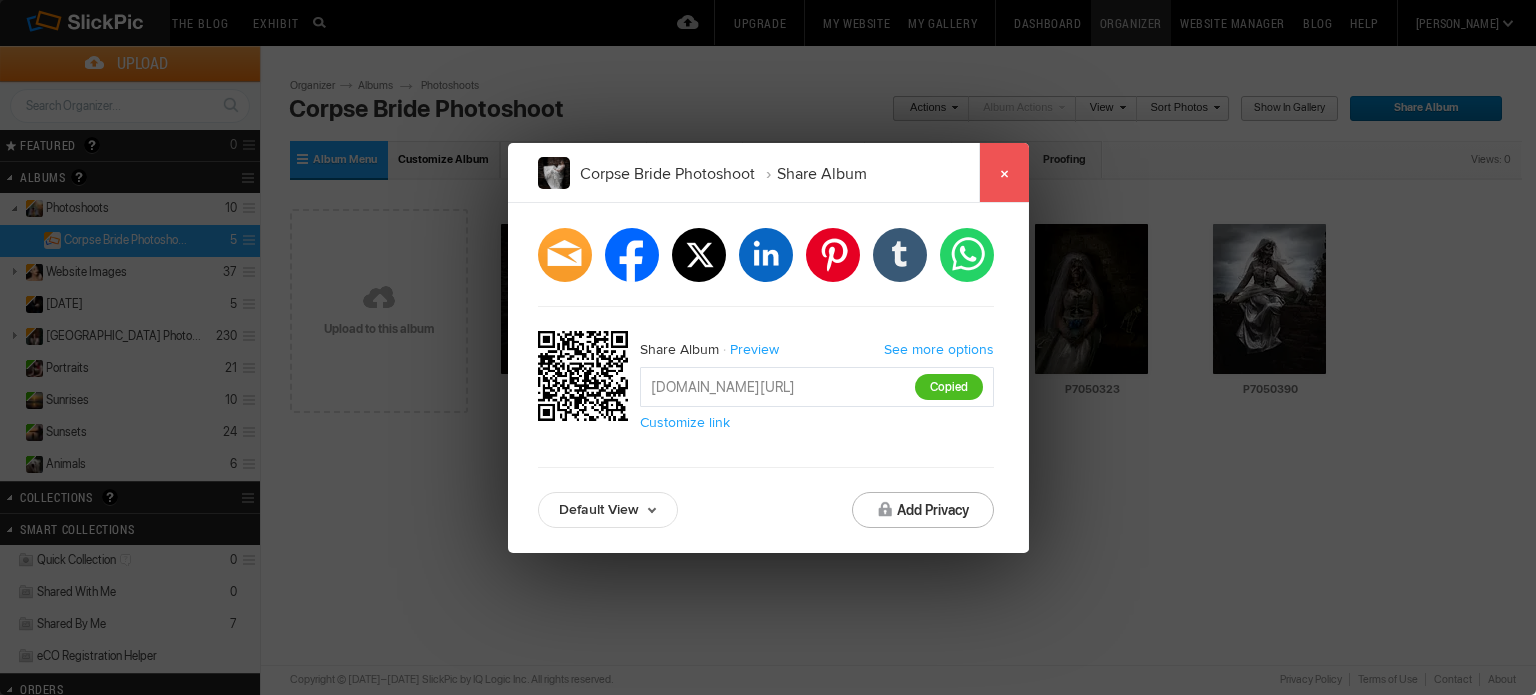 click on "×" 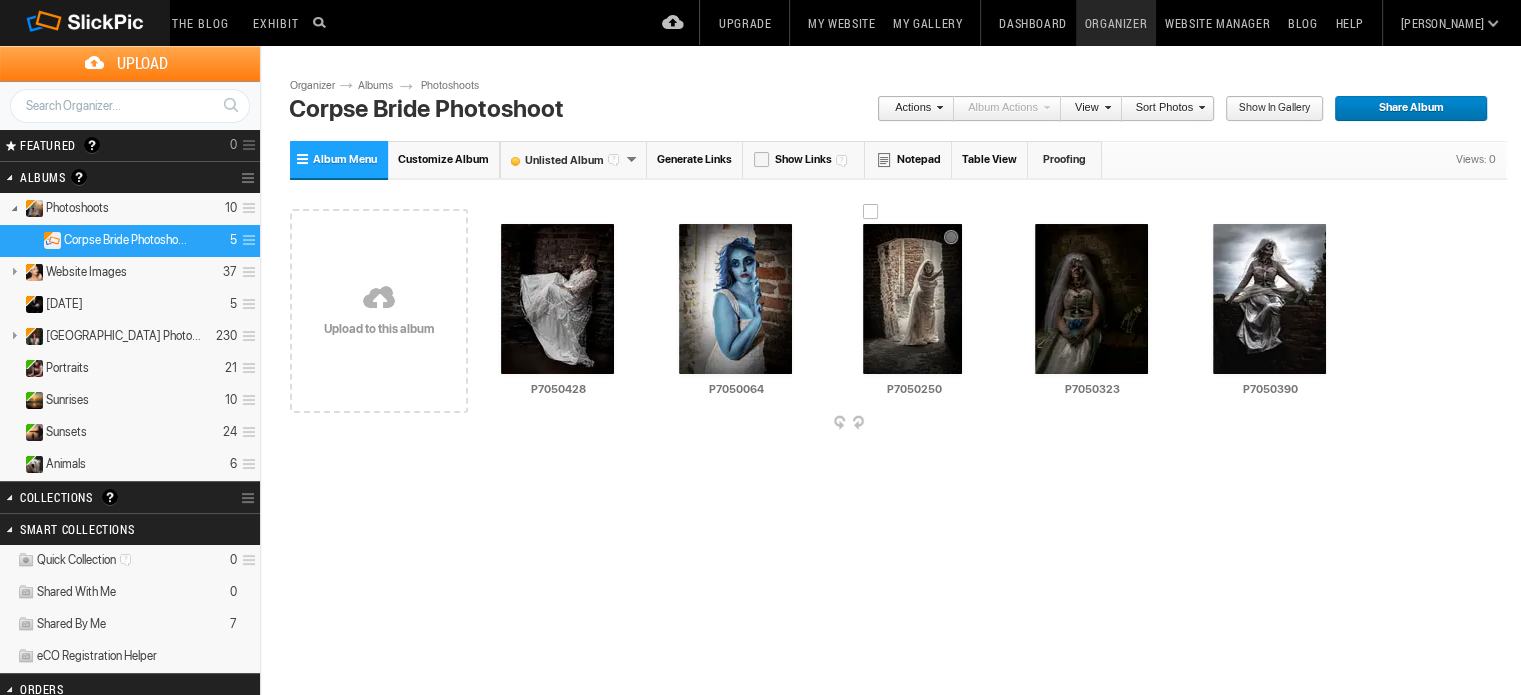 click at bounding box center (912, 299) 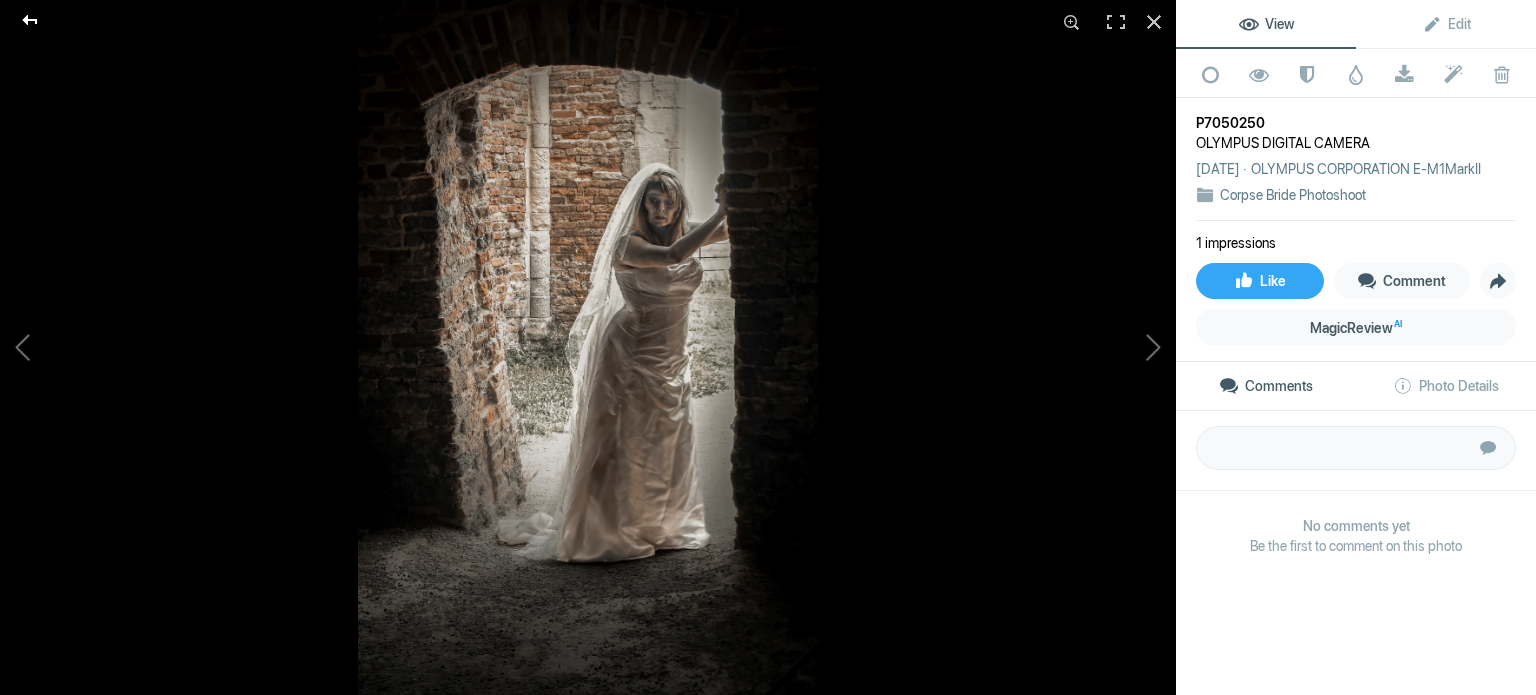 click 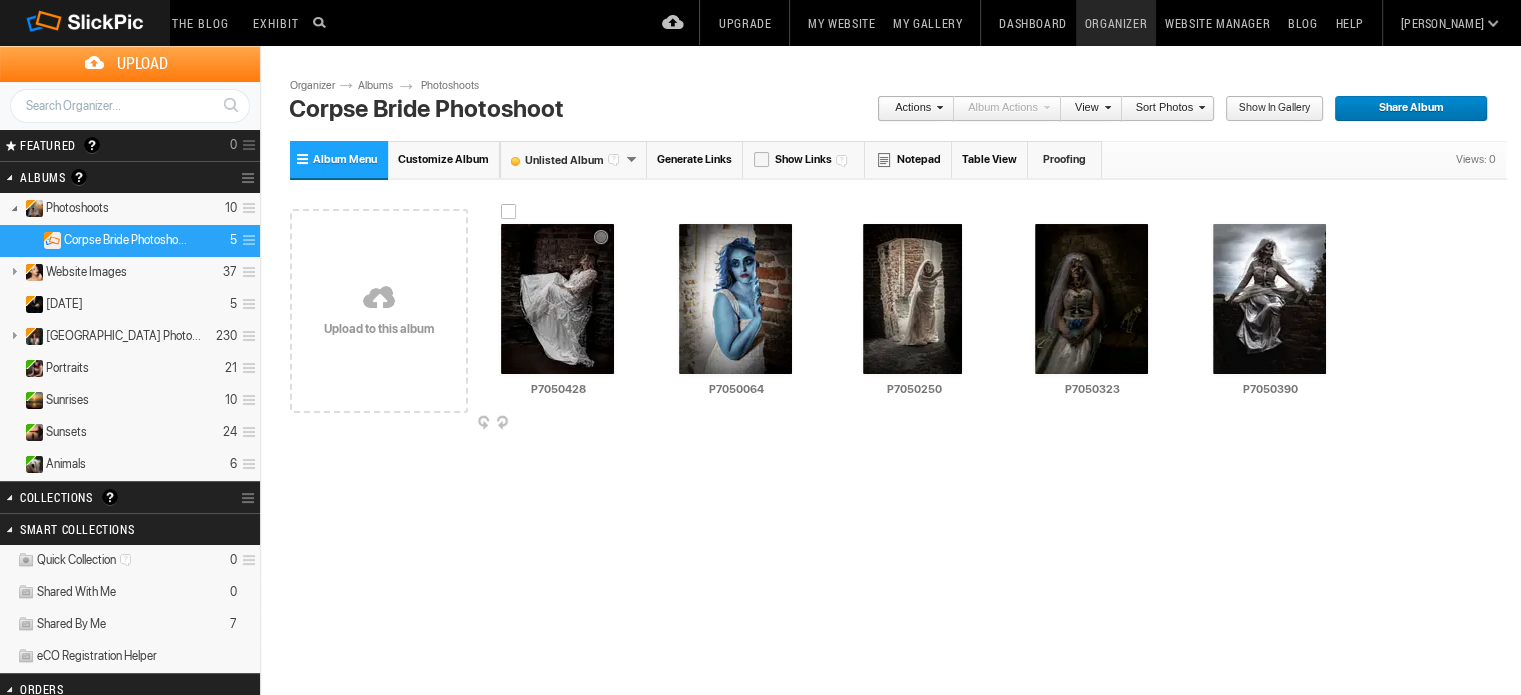 click at bounding box center [557, 299] 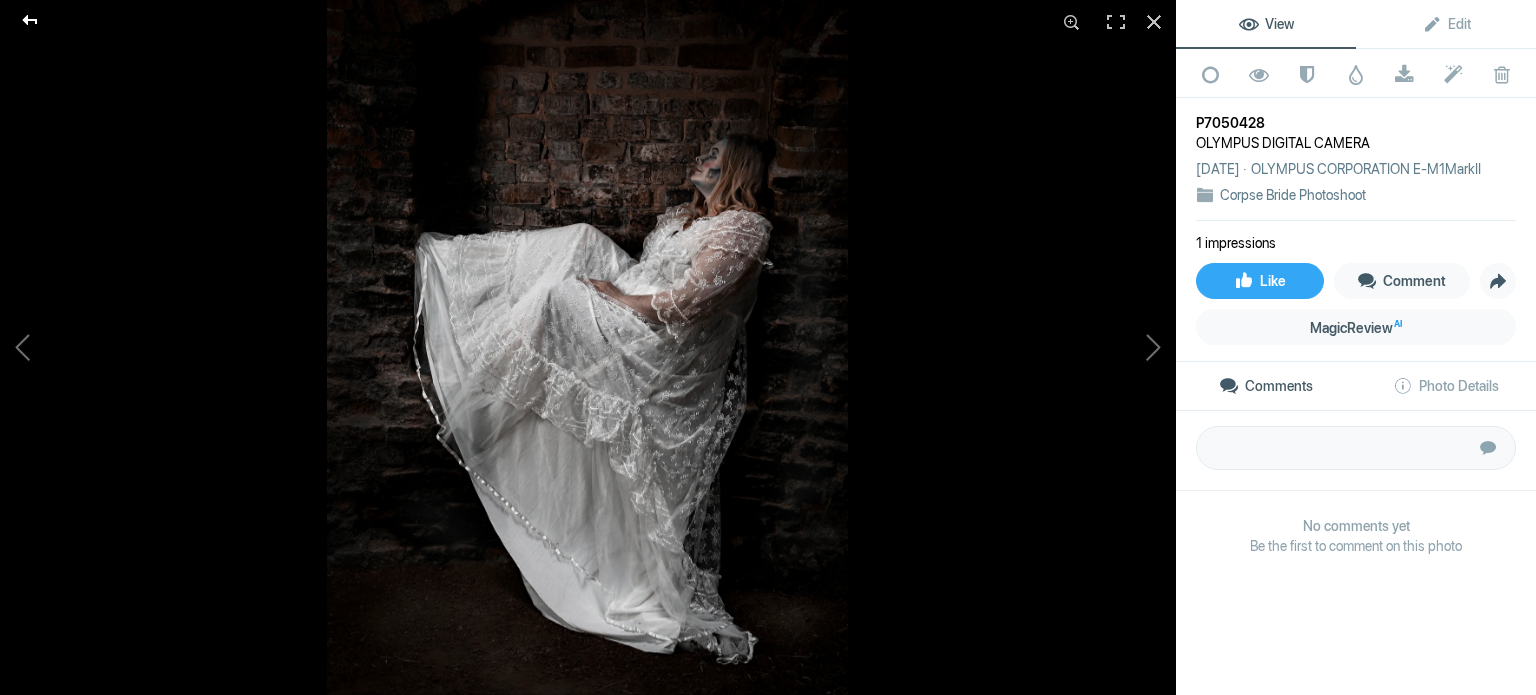 click 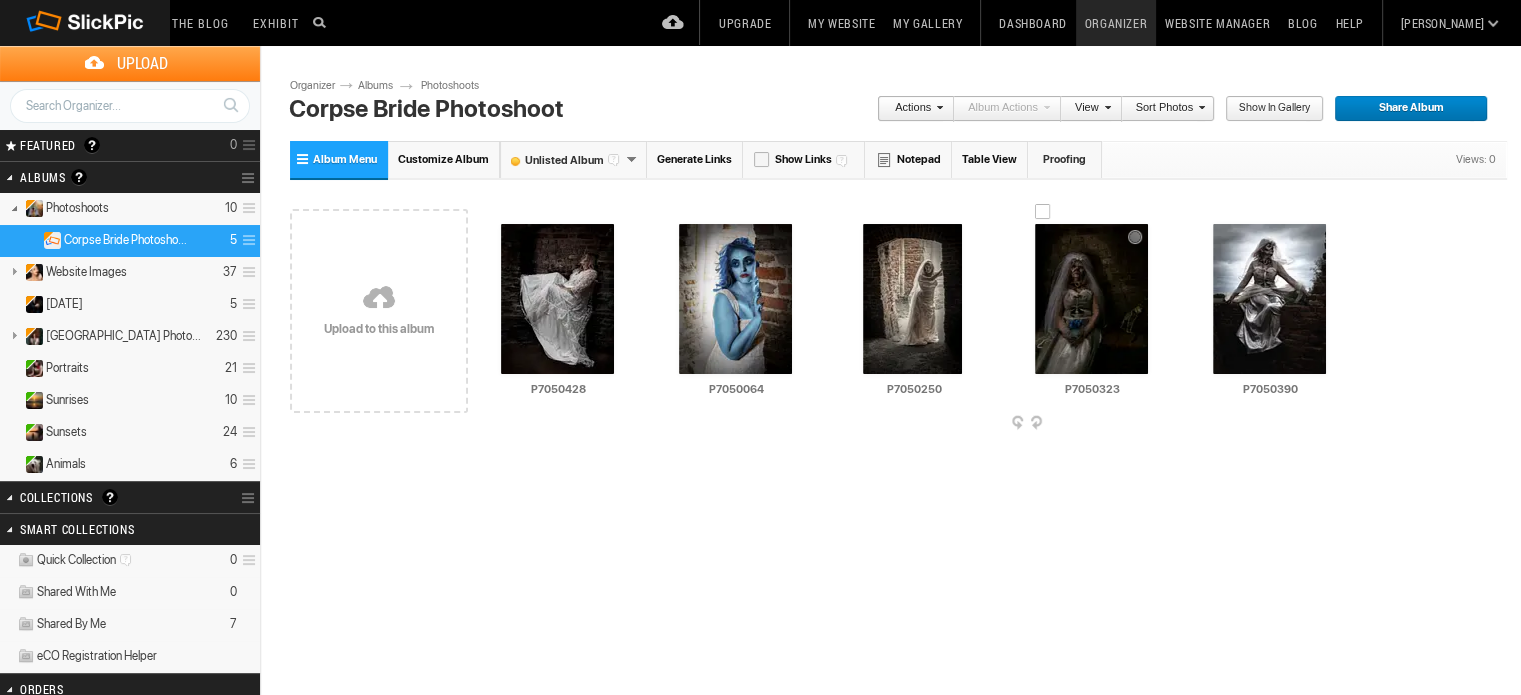 click at bounding box center (1091, 299) 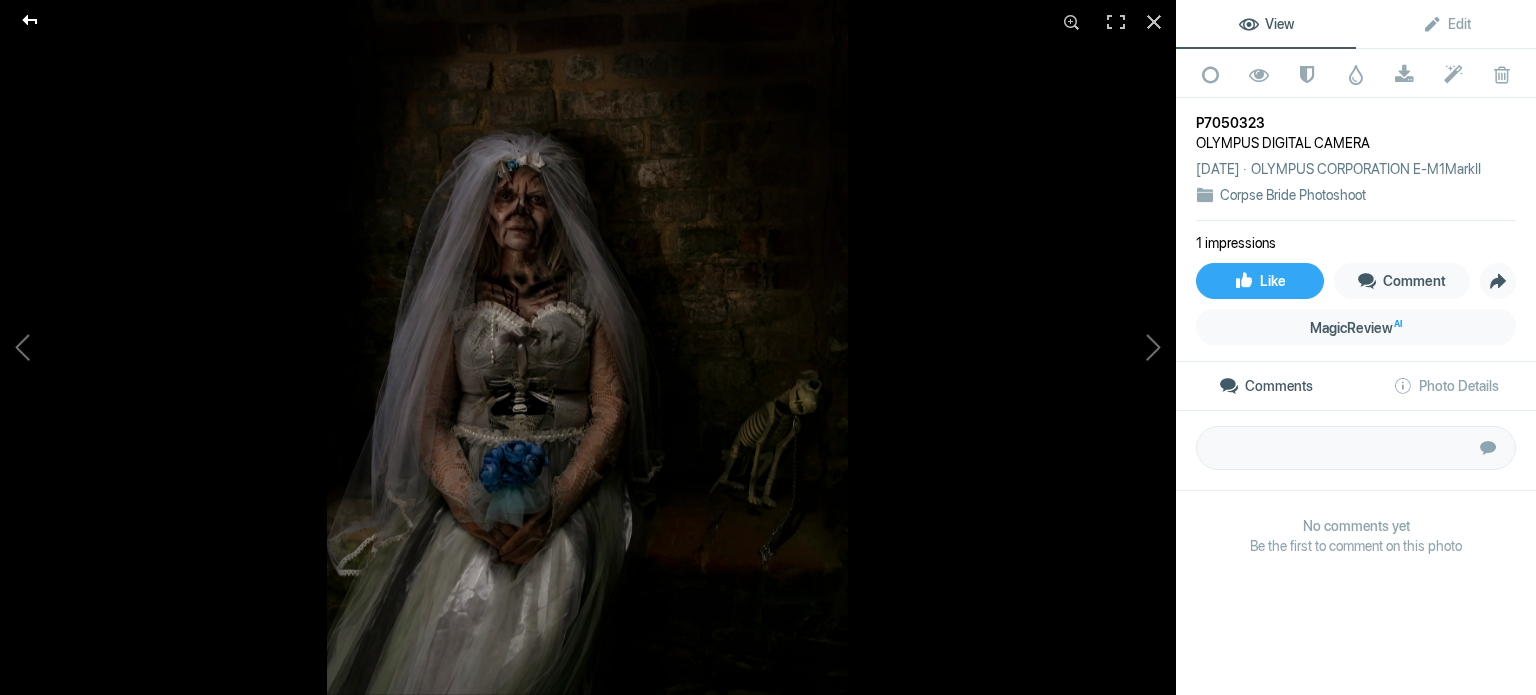 click 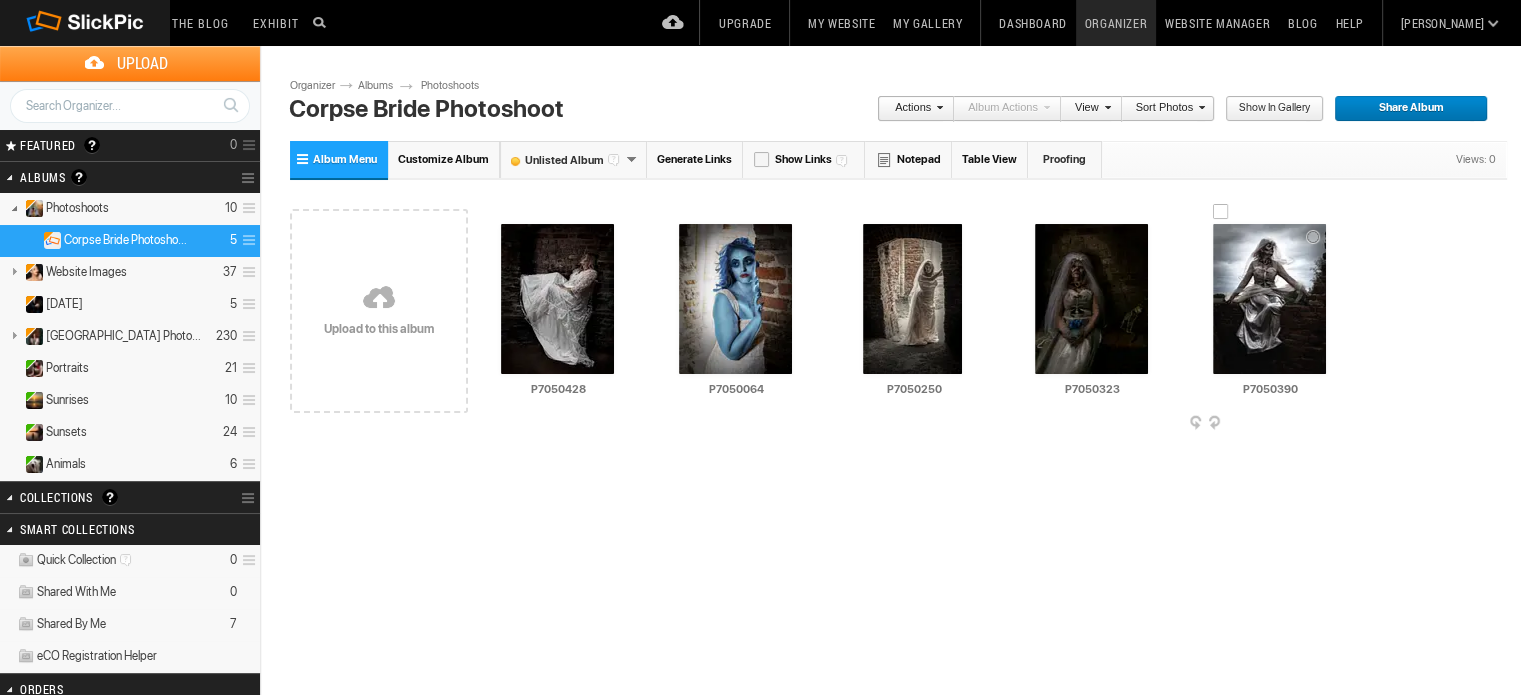 click at bounding box center [1269, 299] 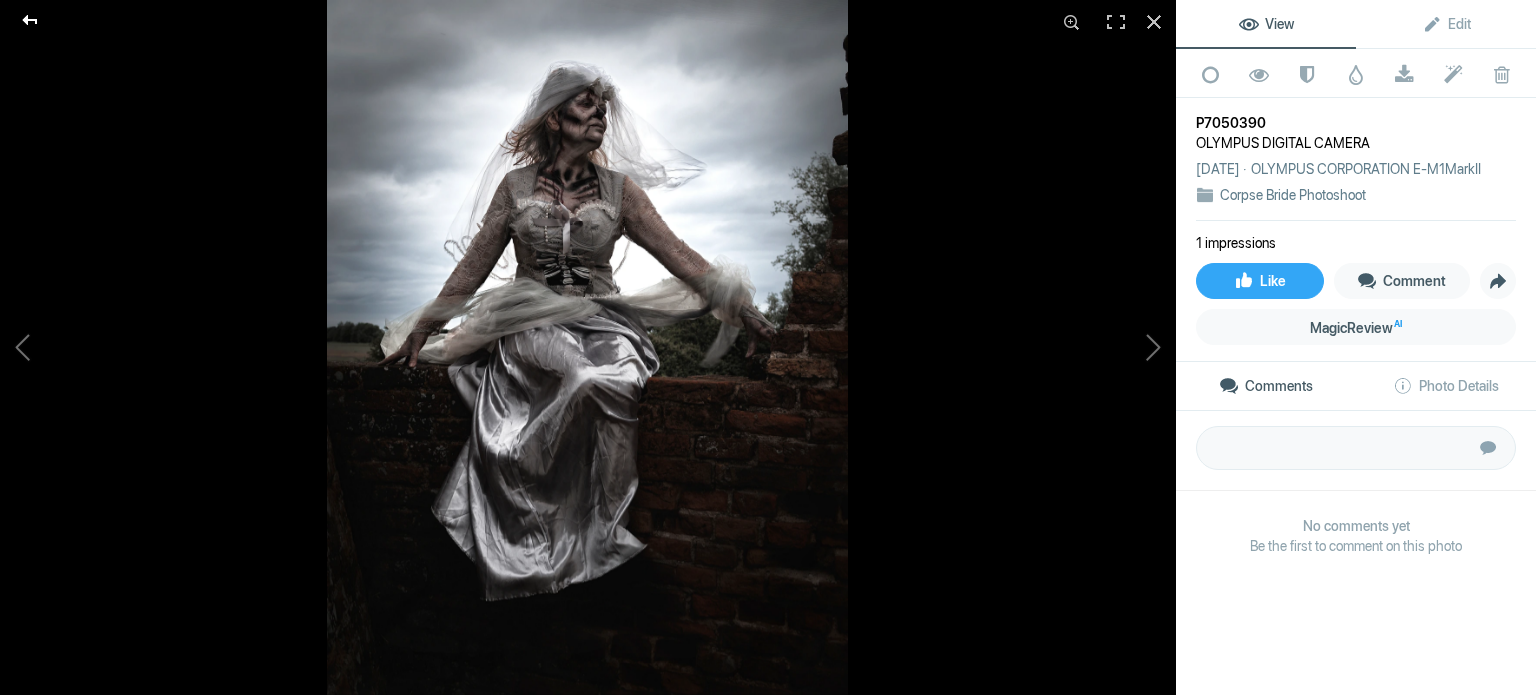 click 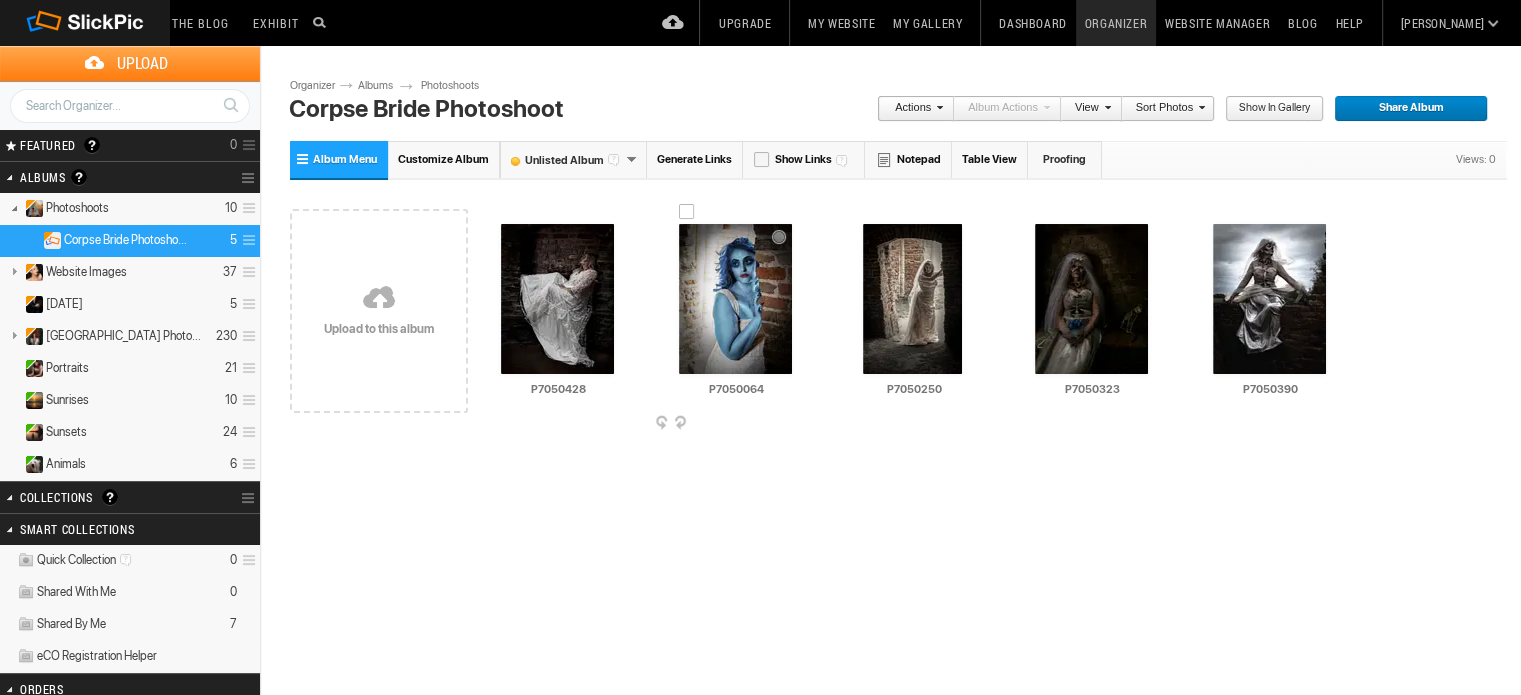 click at bounding box center [735, 299] 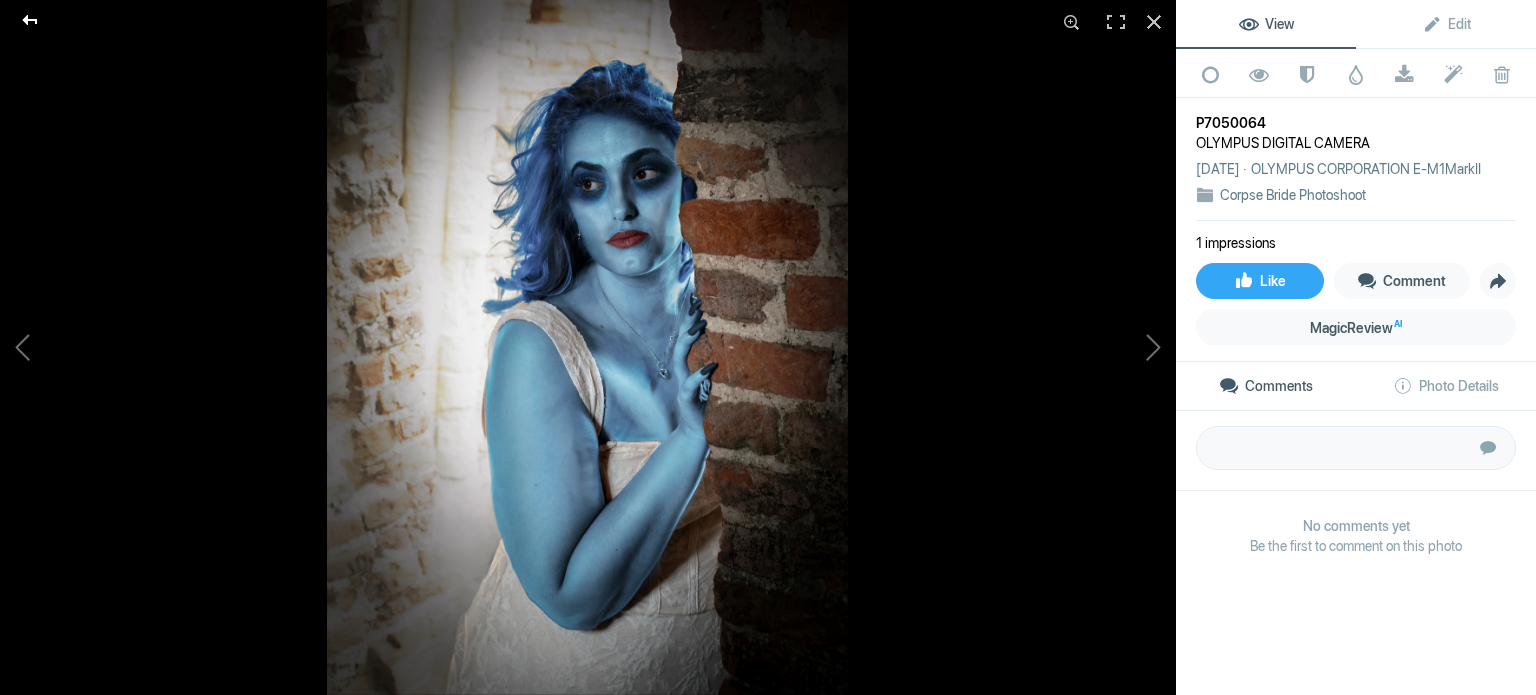 click 